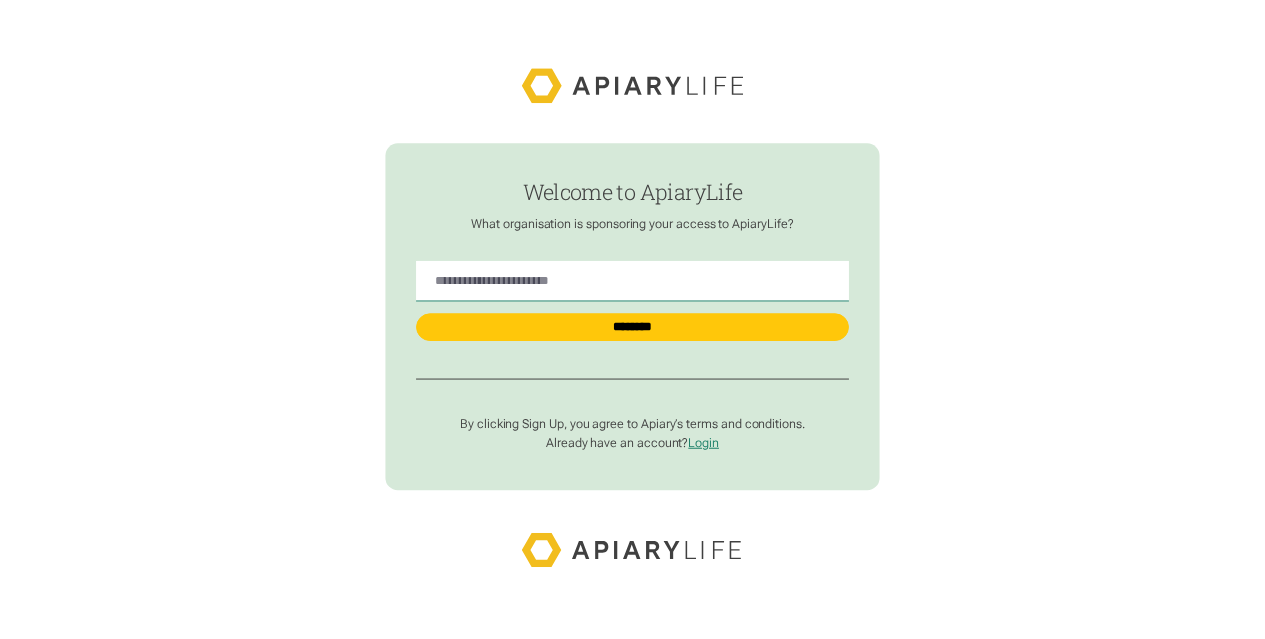 scroll, scrollTop: 0, scrollLeft: 0, axis: both 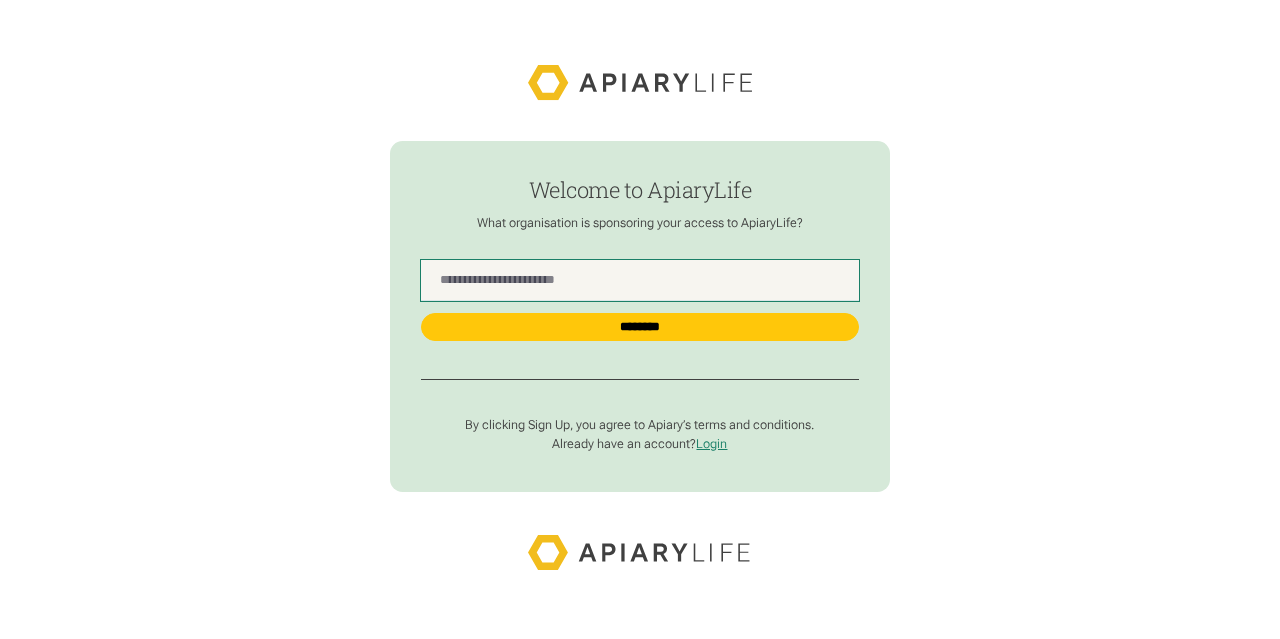 click at bounding box center [639, 280] 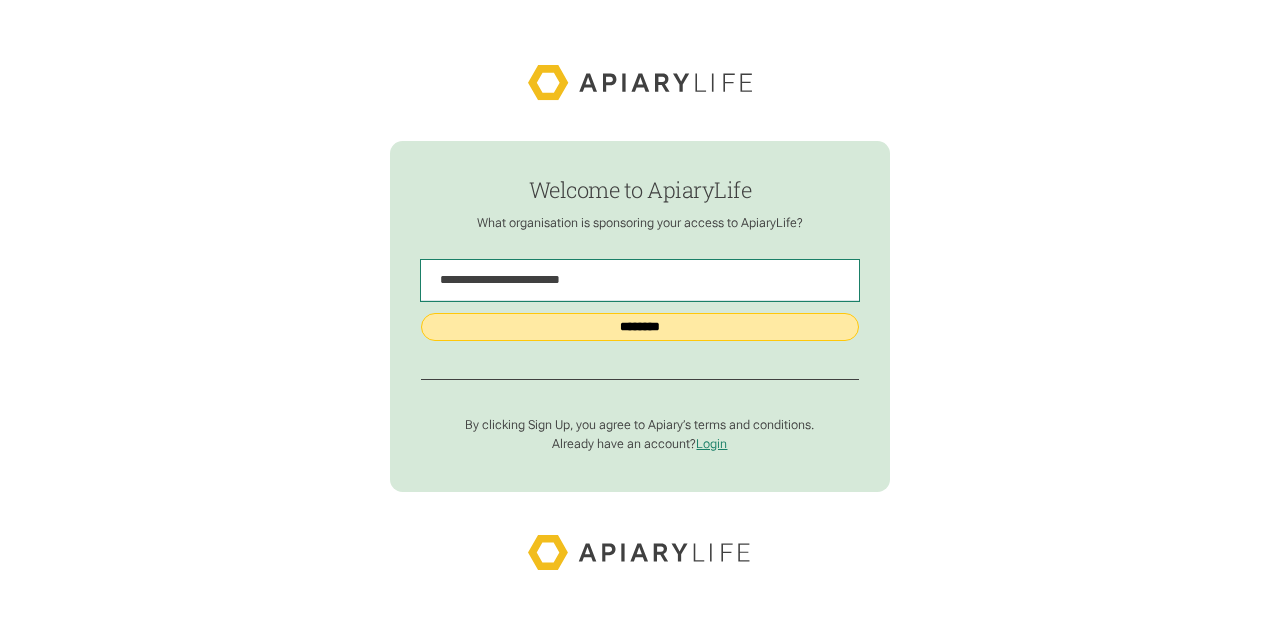 type on "**********" 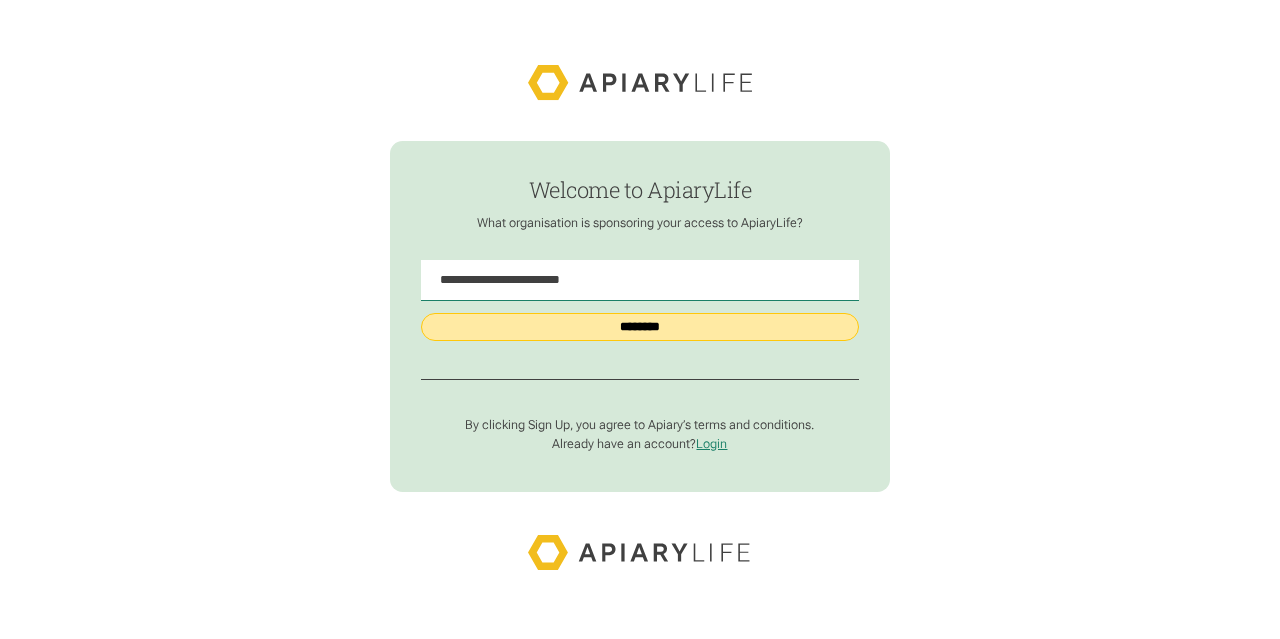 click on "********" at bounding box center [639, 327] 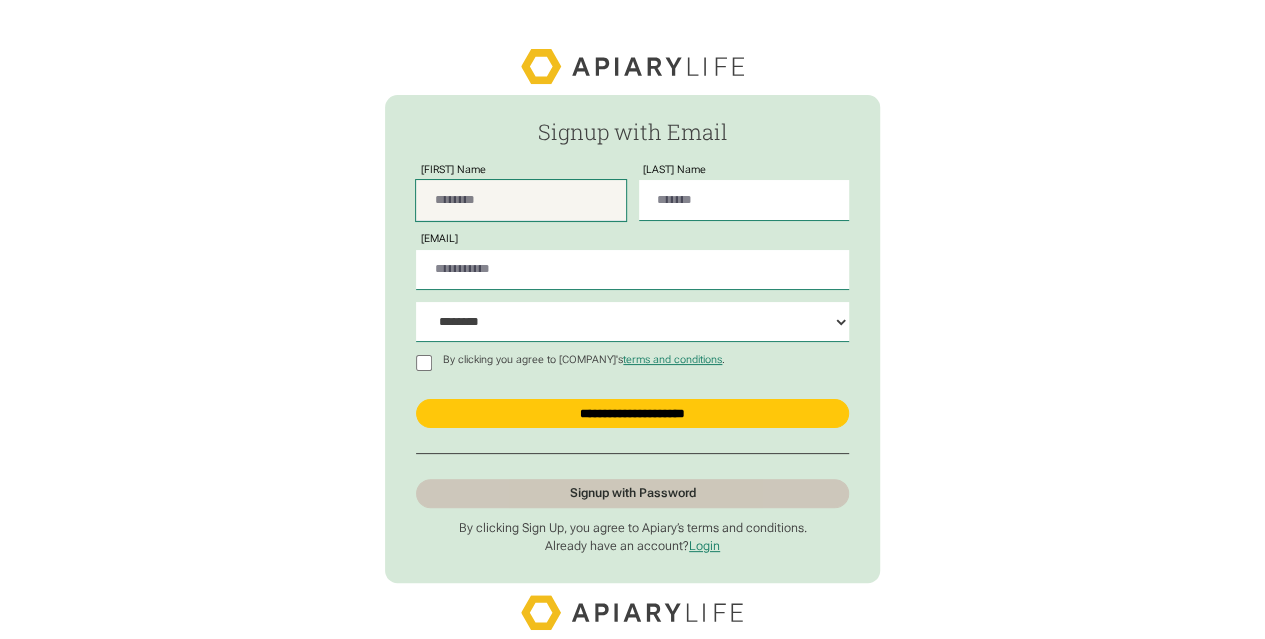 click on "First Name" at bounding box center (521, 200) 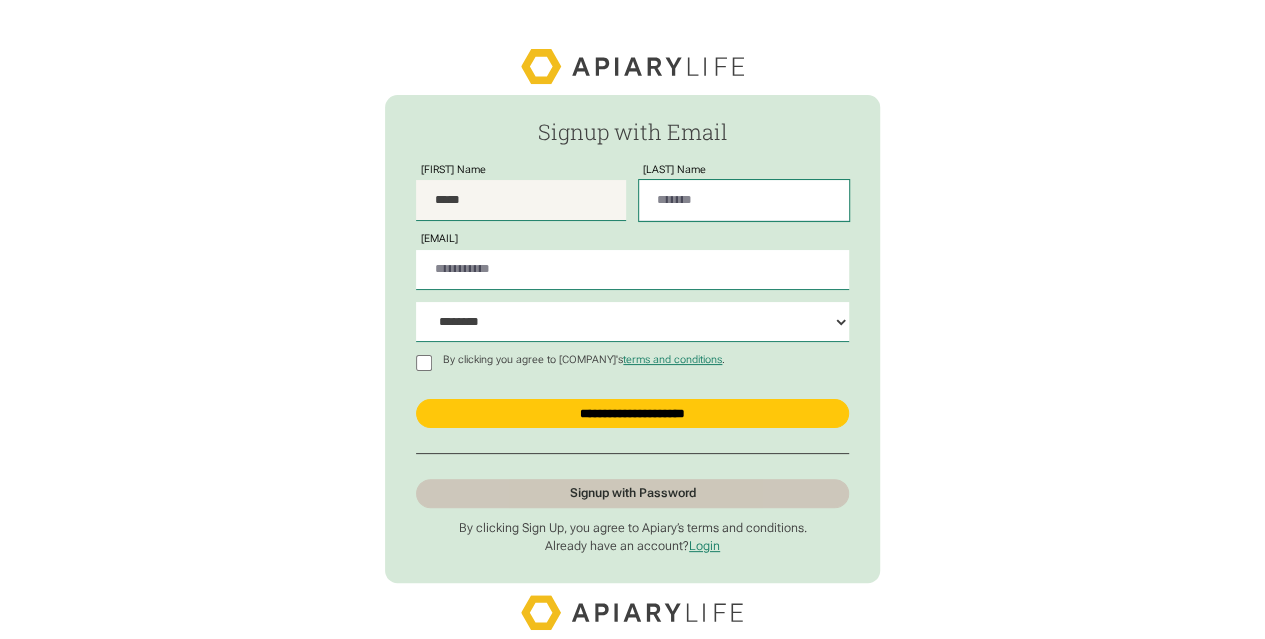type on "******" 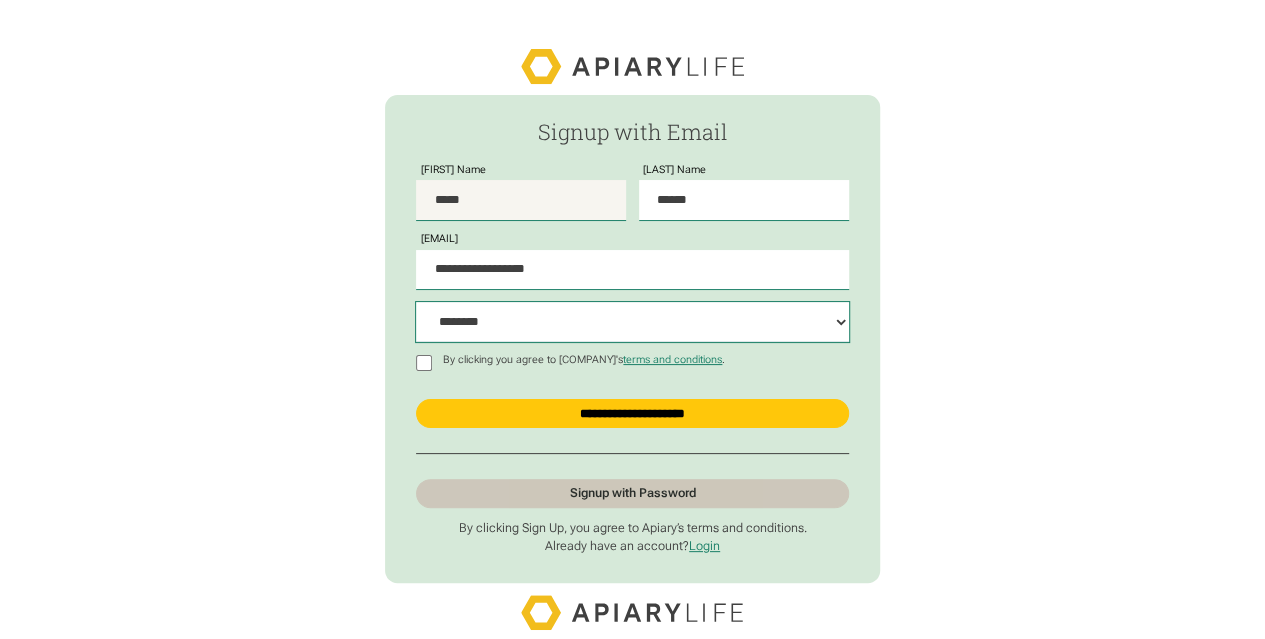 select on "***" 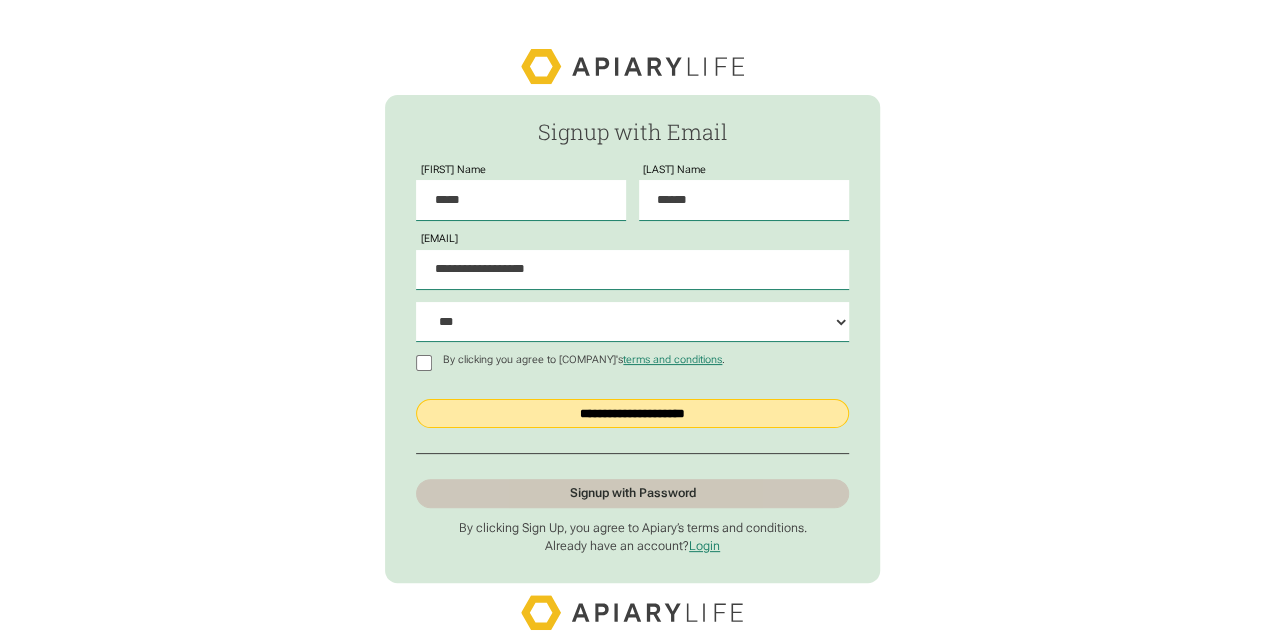 click on "**********" at bounding box center (632, 414) 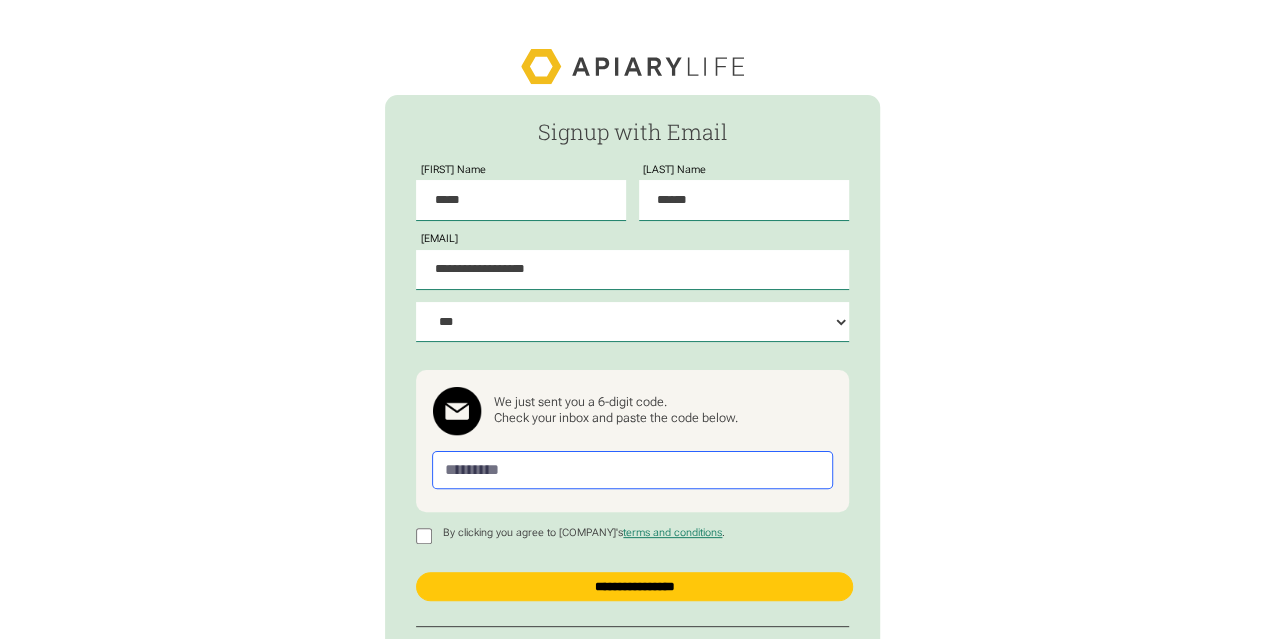 click at bounding box center (633, 470) 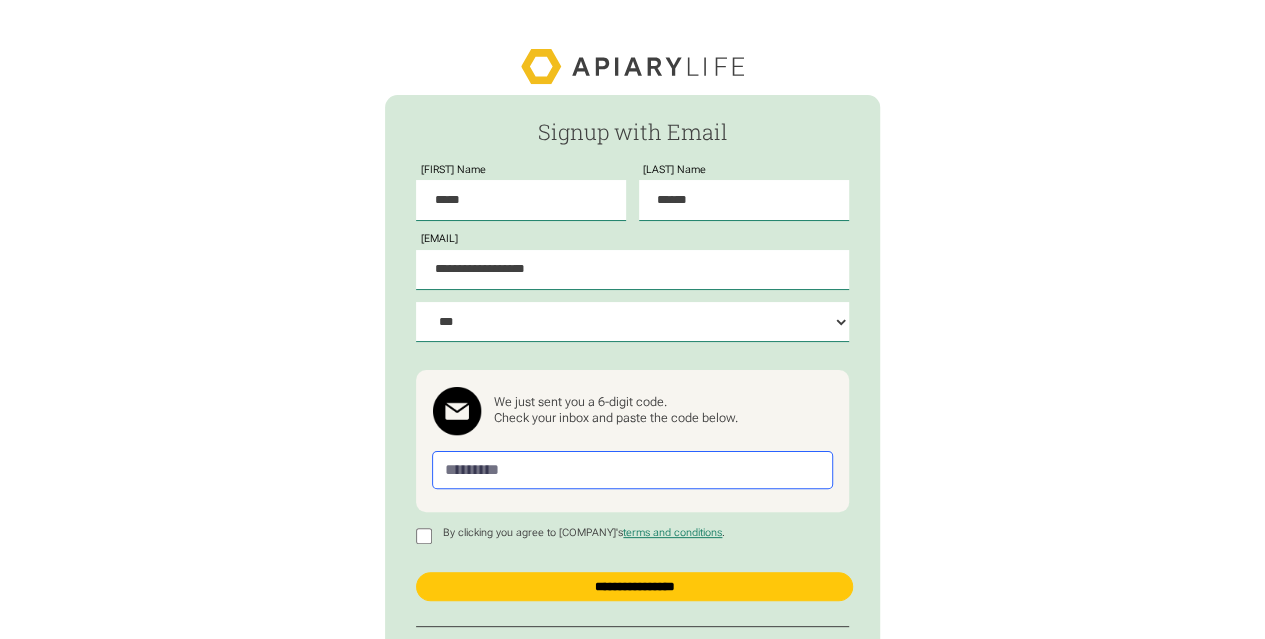 paste on "******" 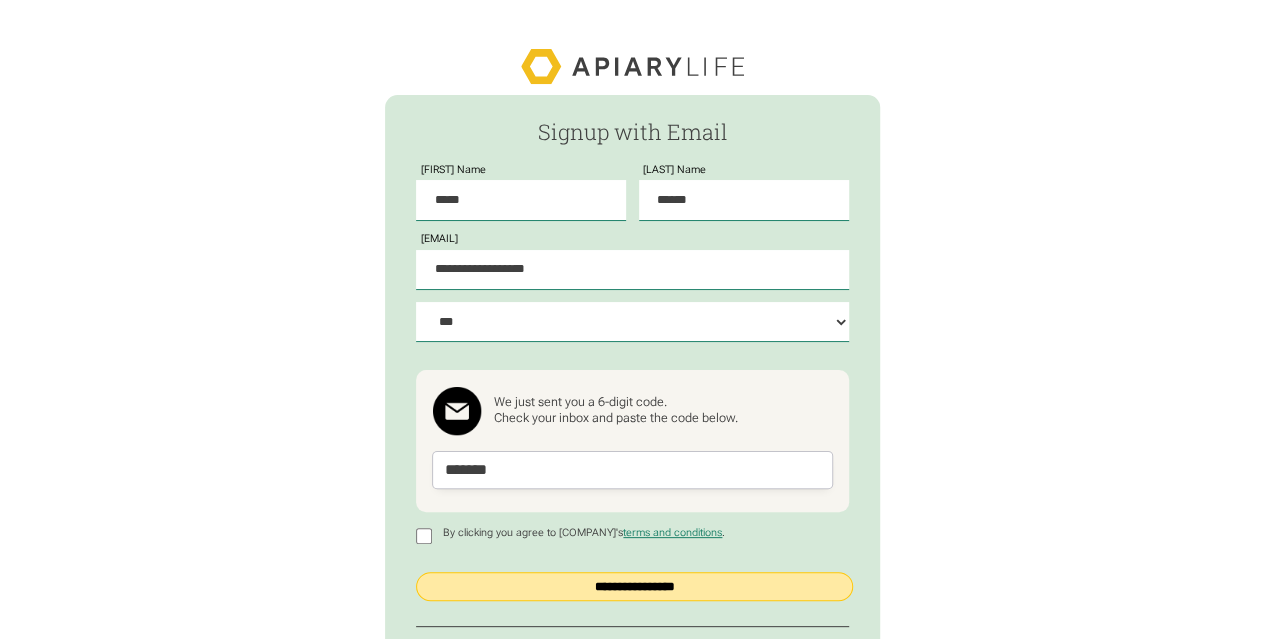 click on "**********" at bounding box center [634, 586] 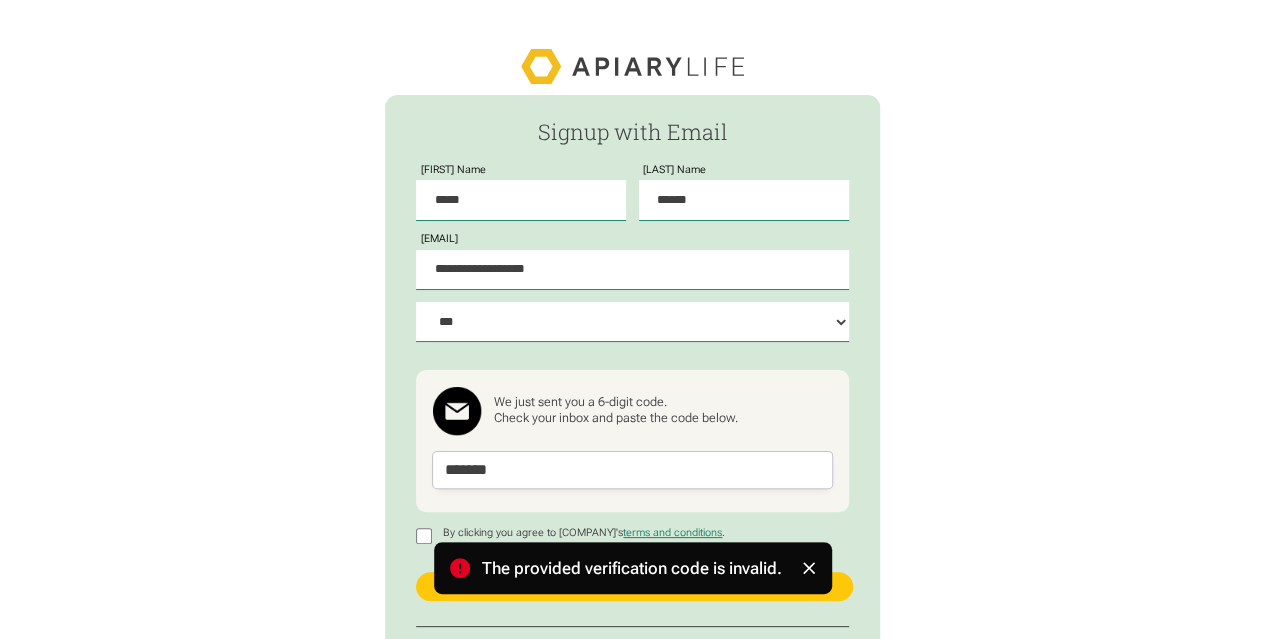drag, startPoint x: 808, startPoint y: 559, endPoint x: 637, endPoint y: 504, distance: 179.6274 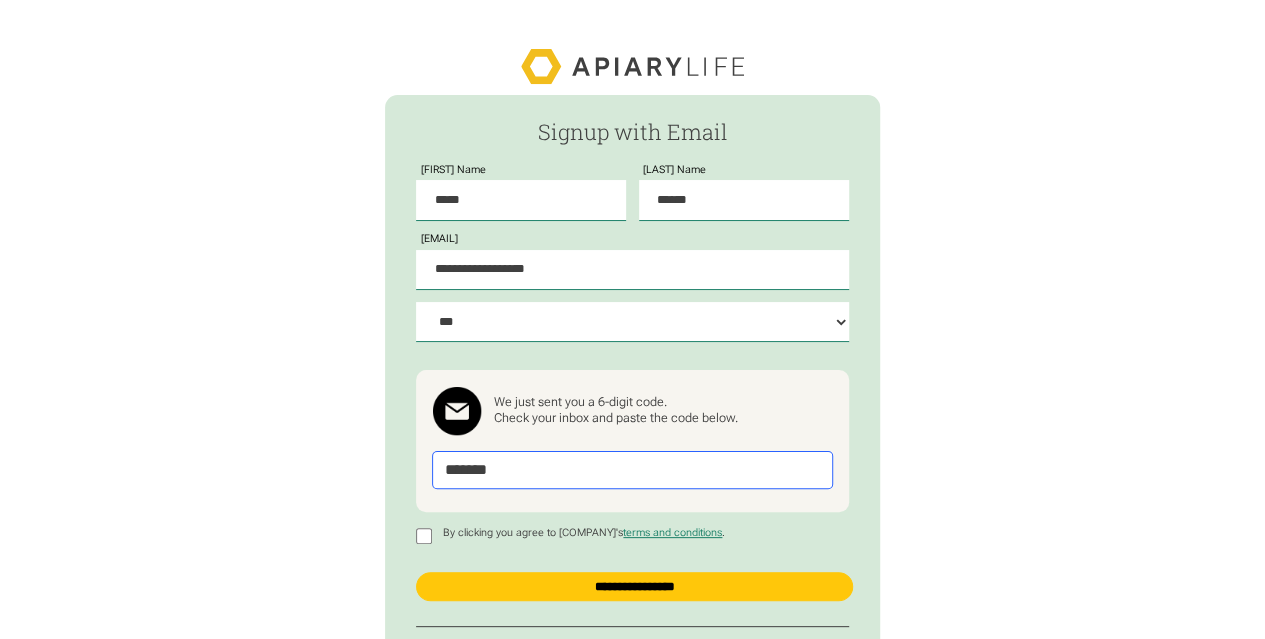 click on "******" at bounding box center [633, 470] 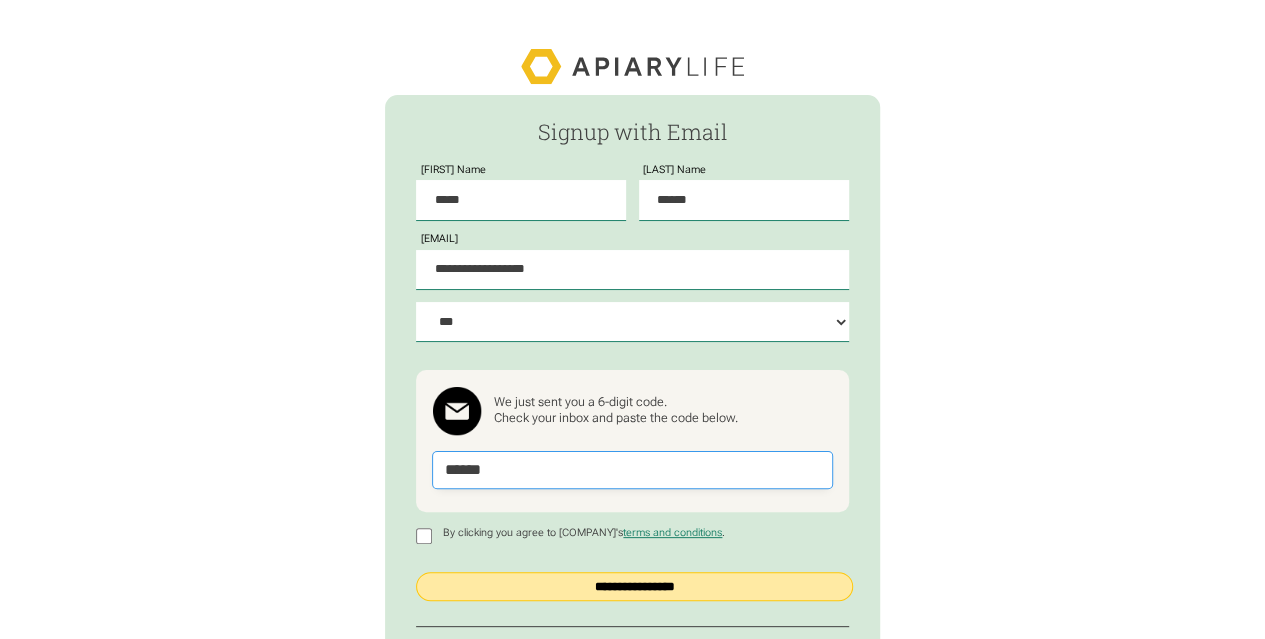 type on "******" 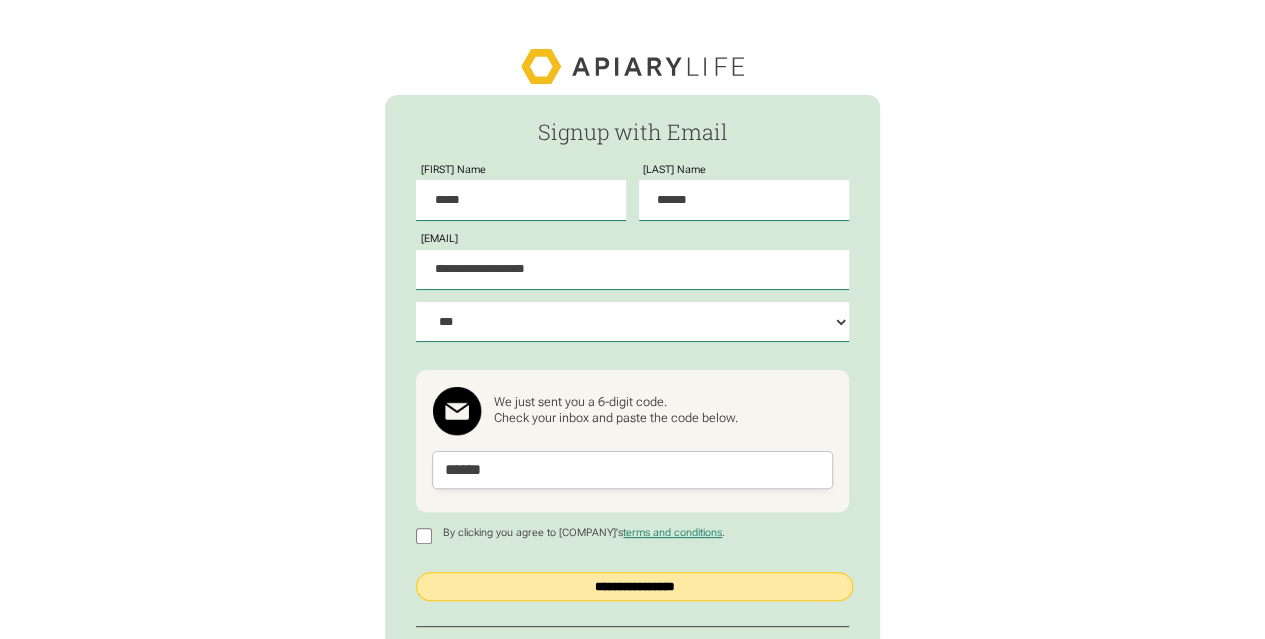 click on "**********" at bounding box center [634, 586] 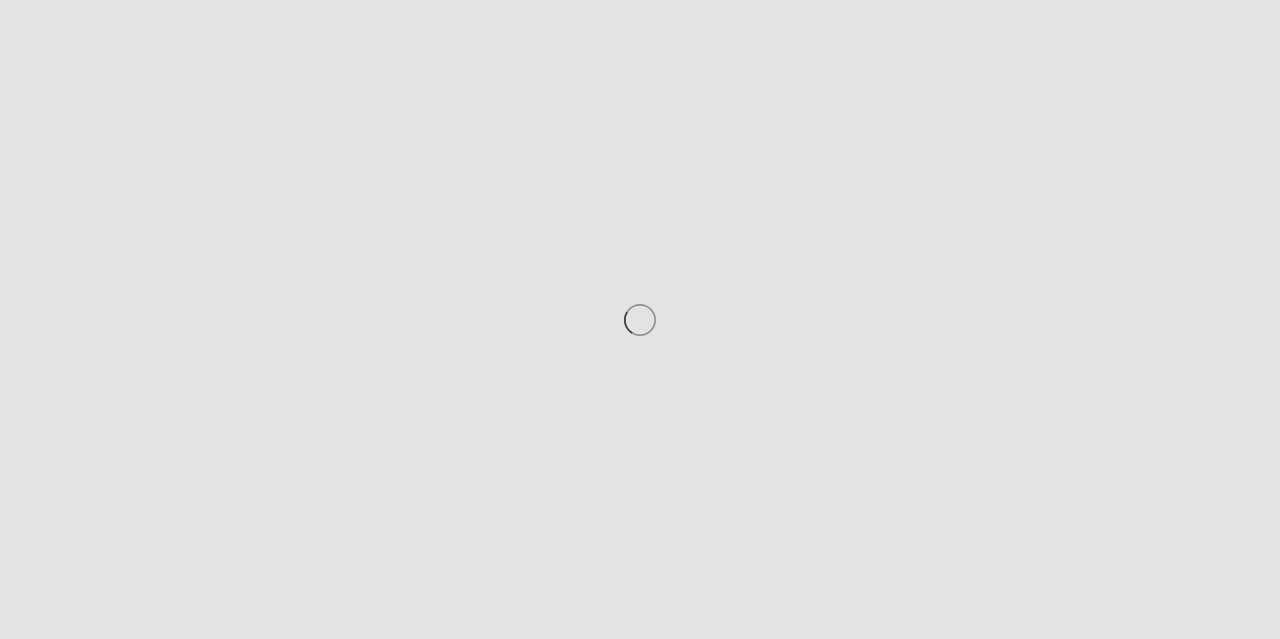 scroll, scrollTop: 0, scrollLeft: 0, axis: both 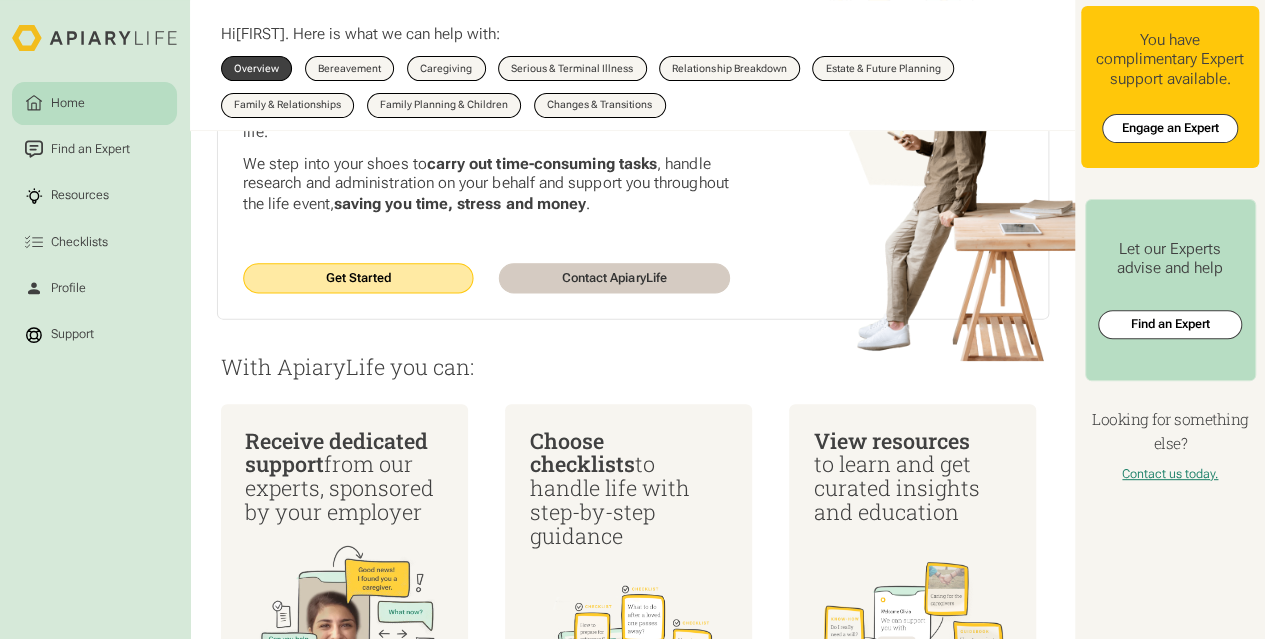 click on "Get Started" at bounding box center (357, 279) 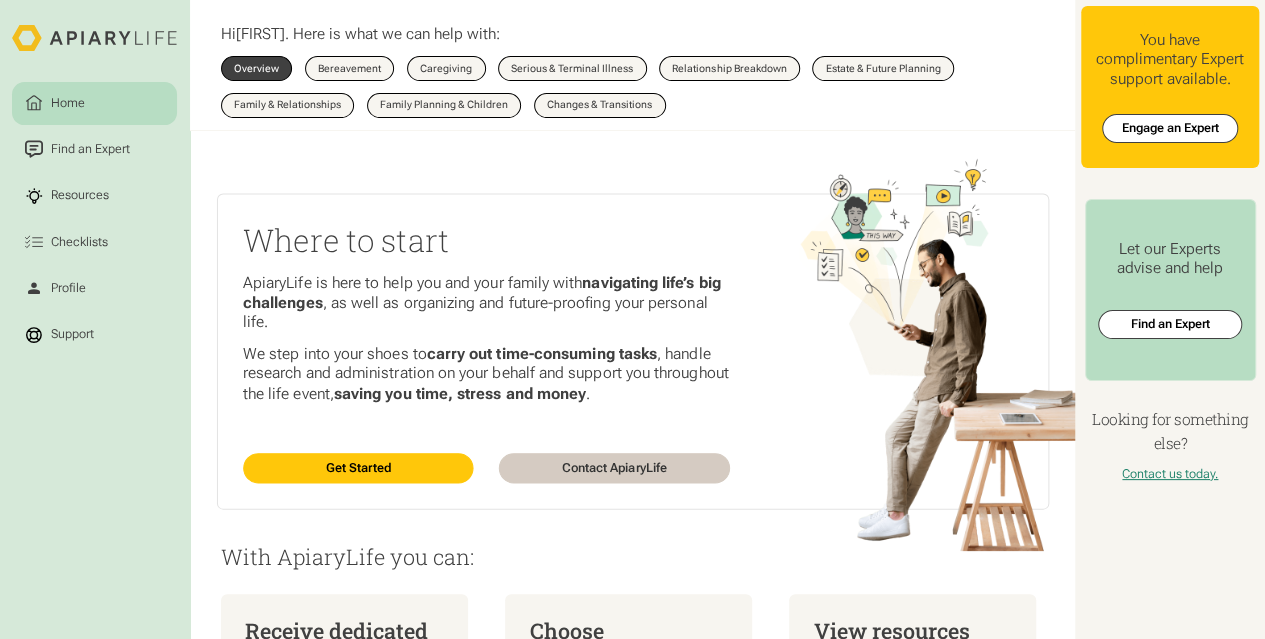scroll, scrollTop: 0, scrollLeft: 0, axis: both 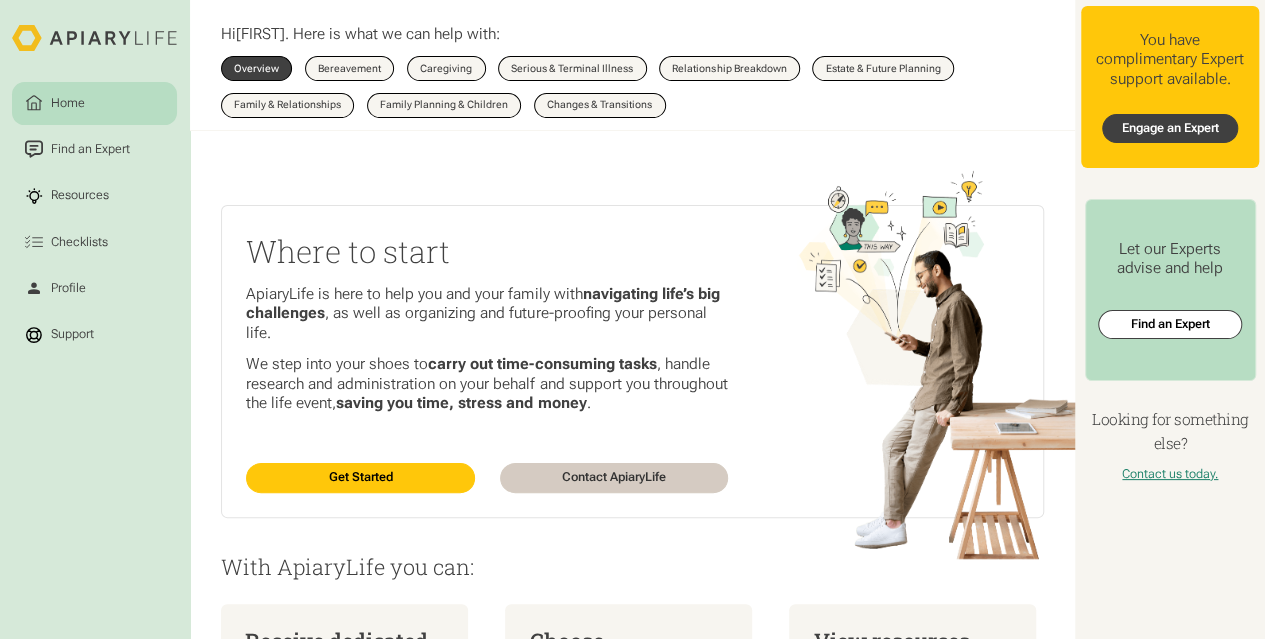 click on "Engage an Expert" at bounding box center (1170, 129) 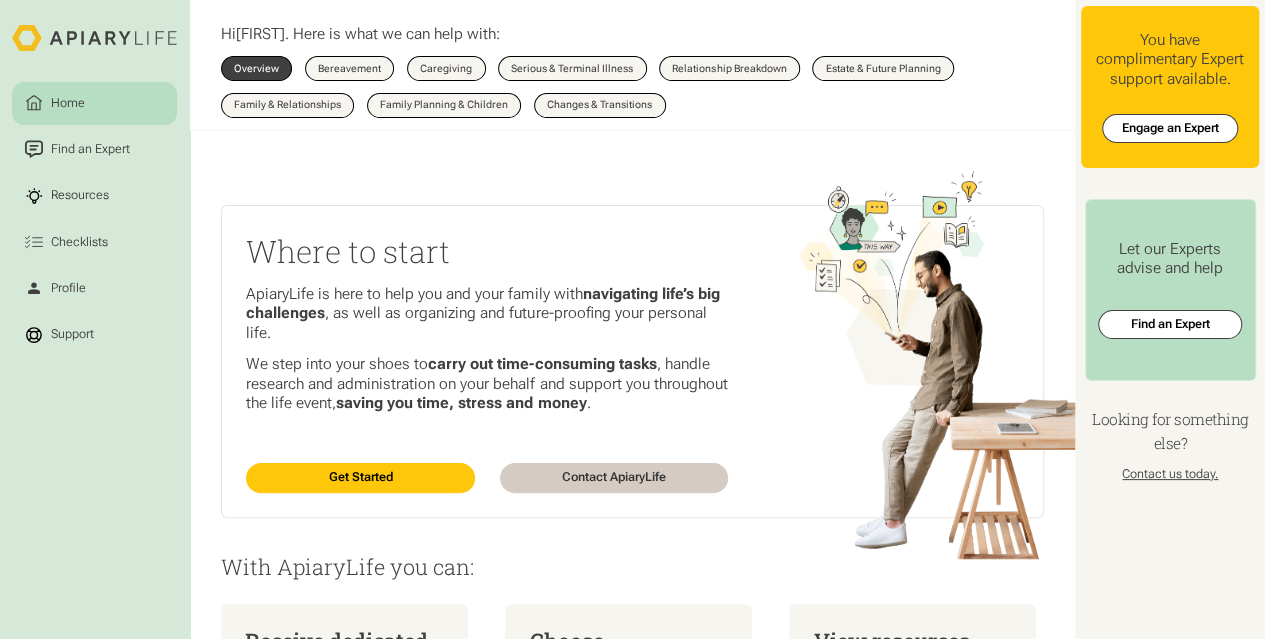 click on "Contact us today." at bounding box center [1170, 474] 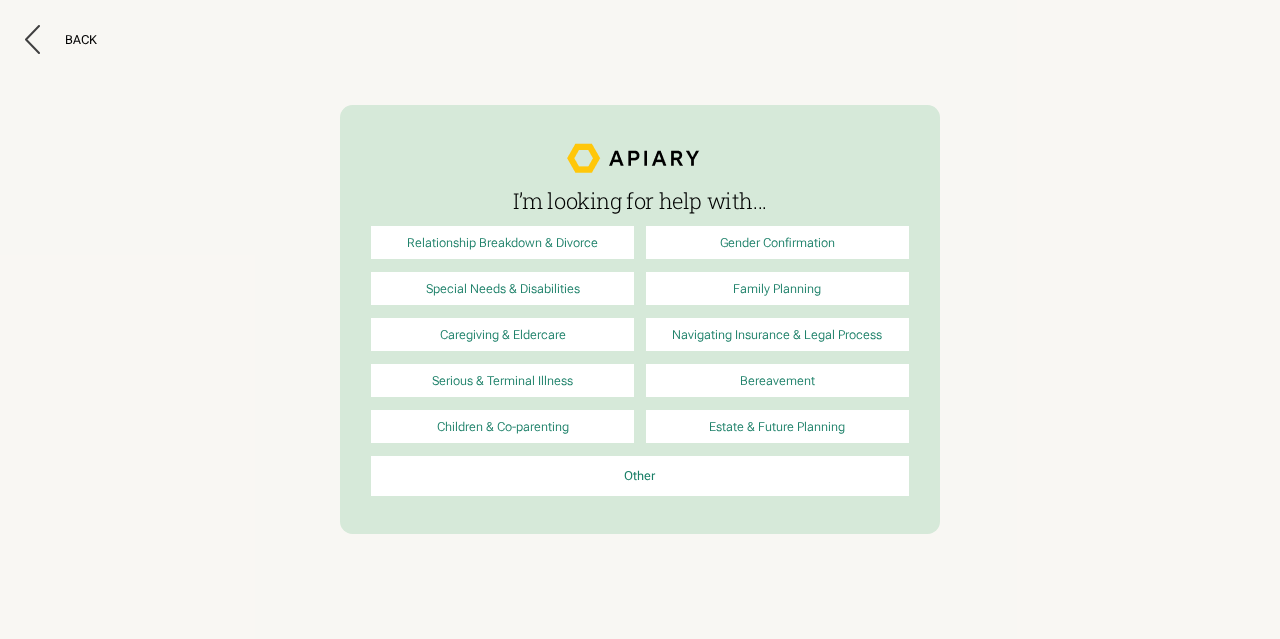 scroll, scrollTop: 0, scrollLeft: 0, axis: both 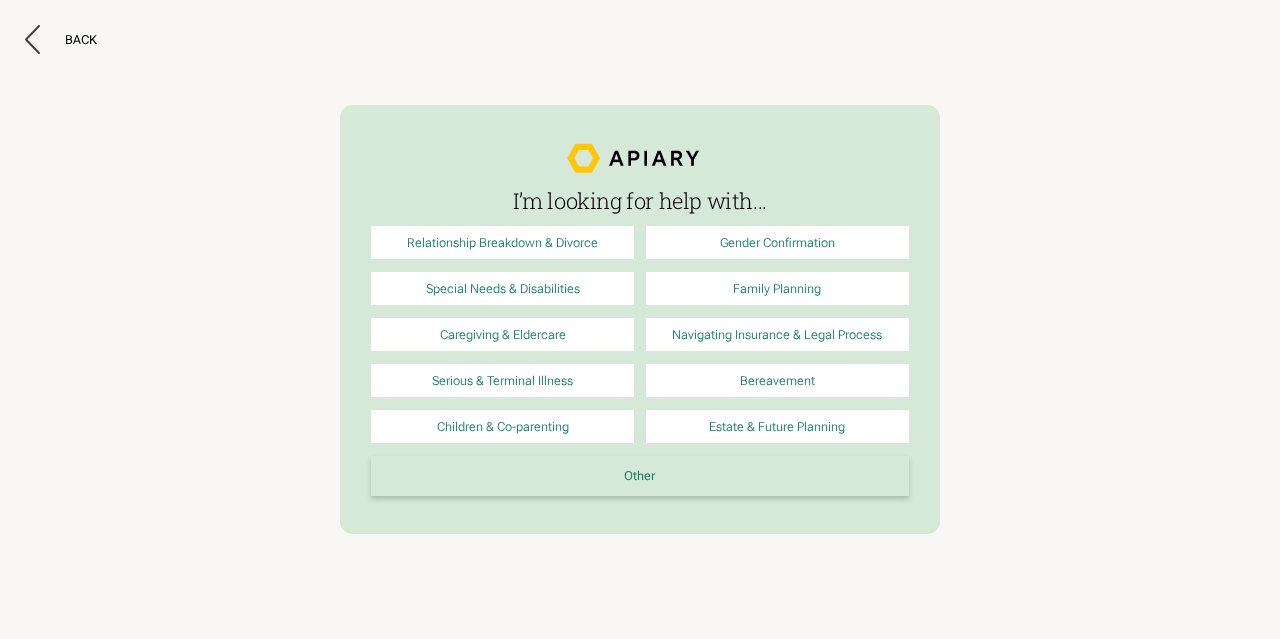 click on "Other" at bounding box center (639, 476) 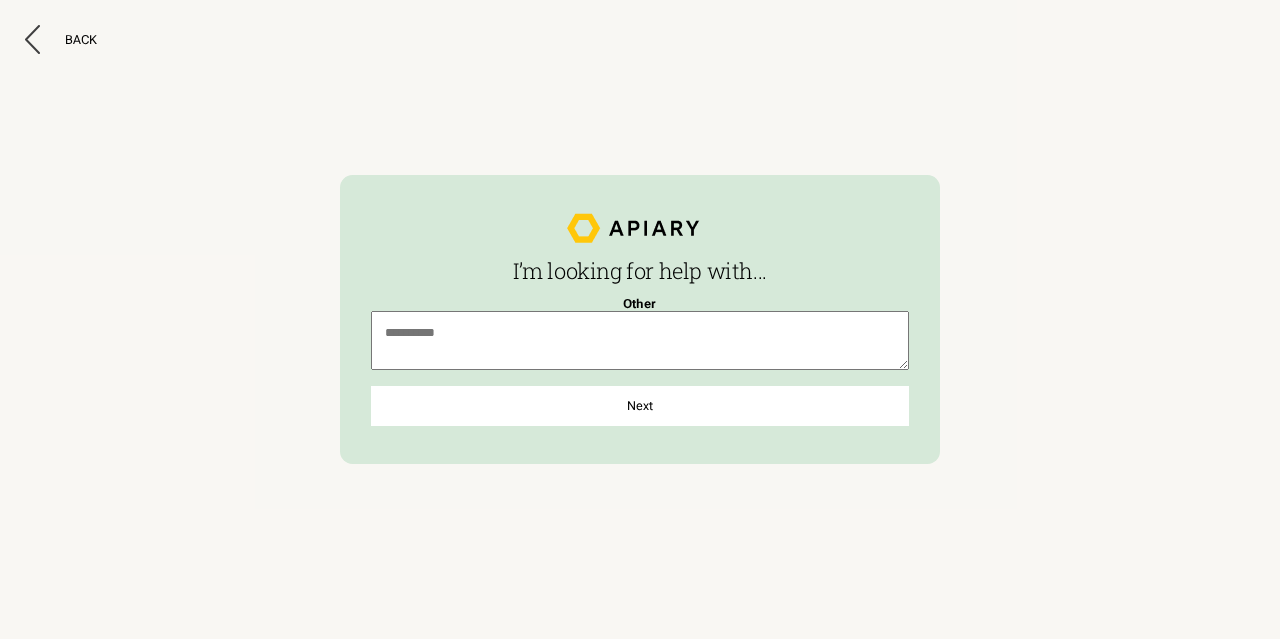 click at bounding box center [639, 340] 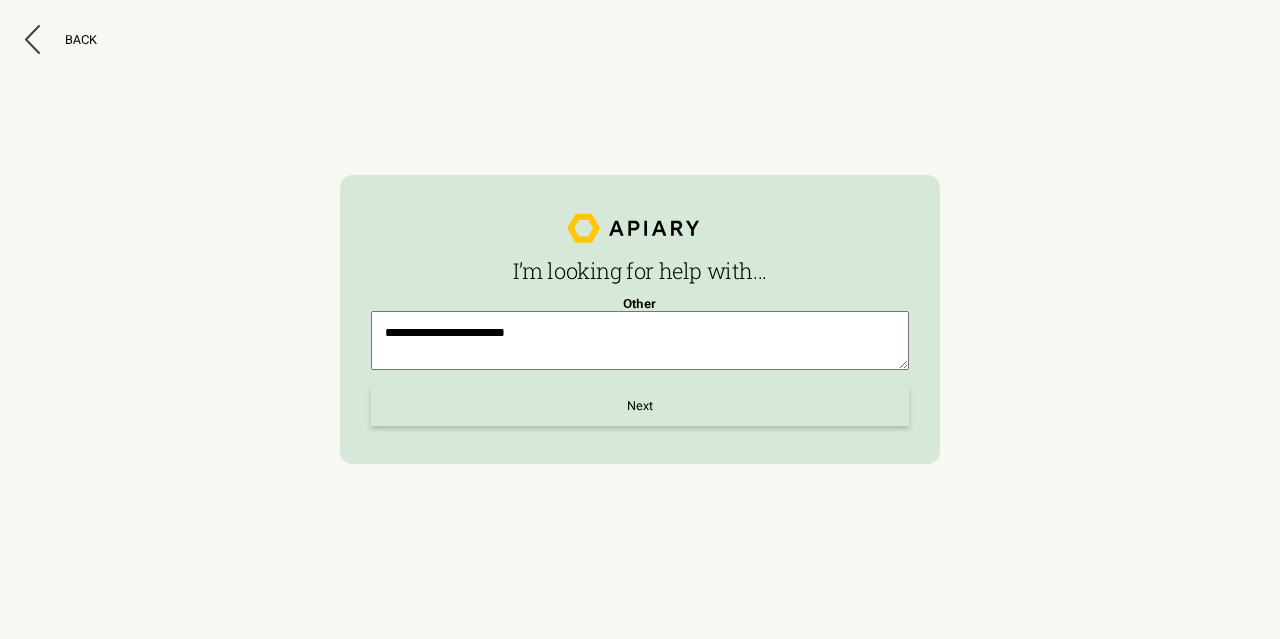 click on "Next" at bounding box center (639, 406) 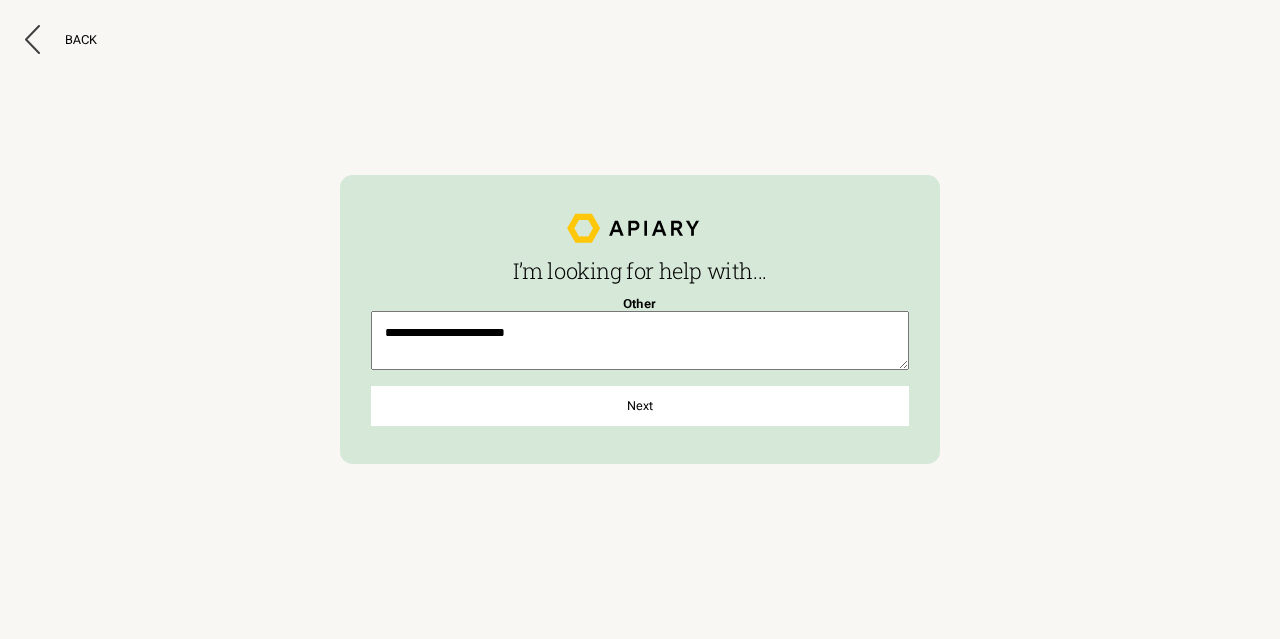 click on "**********" at bounding box center [639, 340] 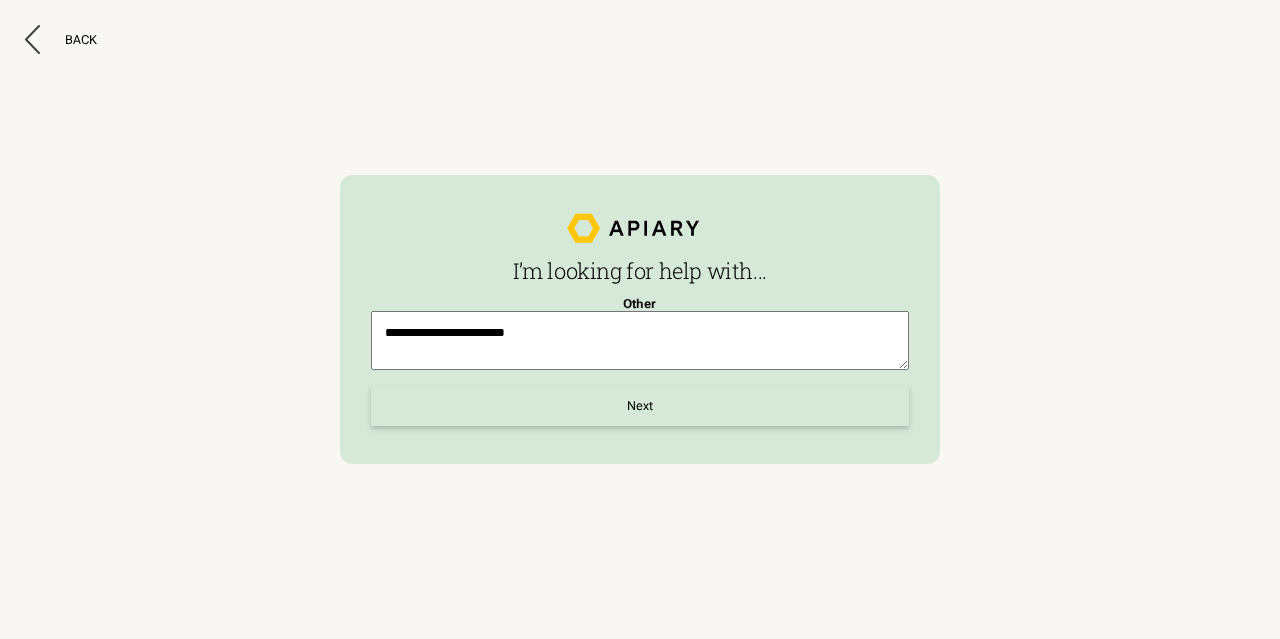 click on "Next" at bounding box center [639, 406] 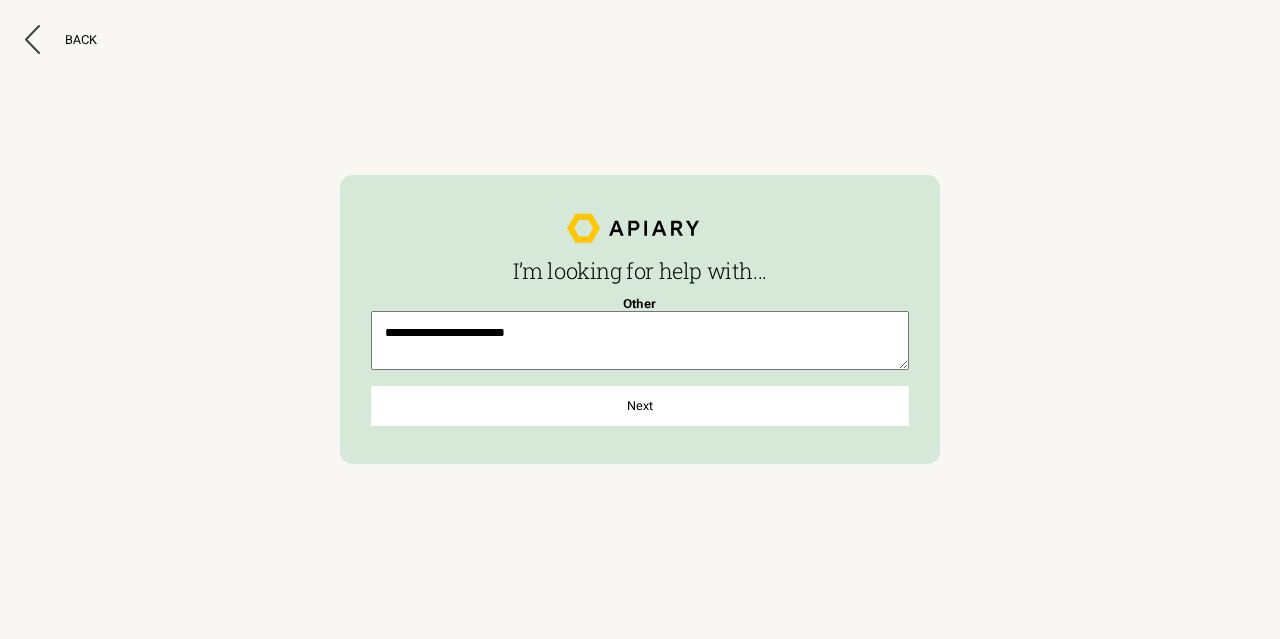 click on "**********" at bounding box center [639, 340] 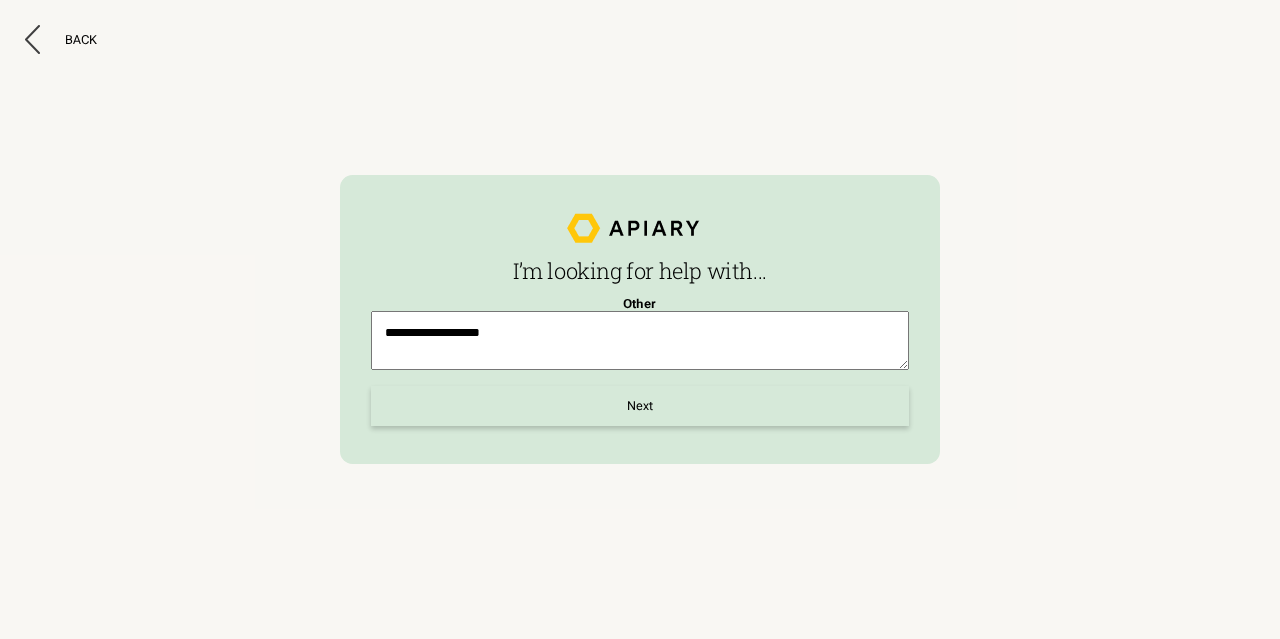 type on "**********" 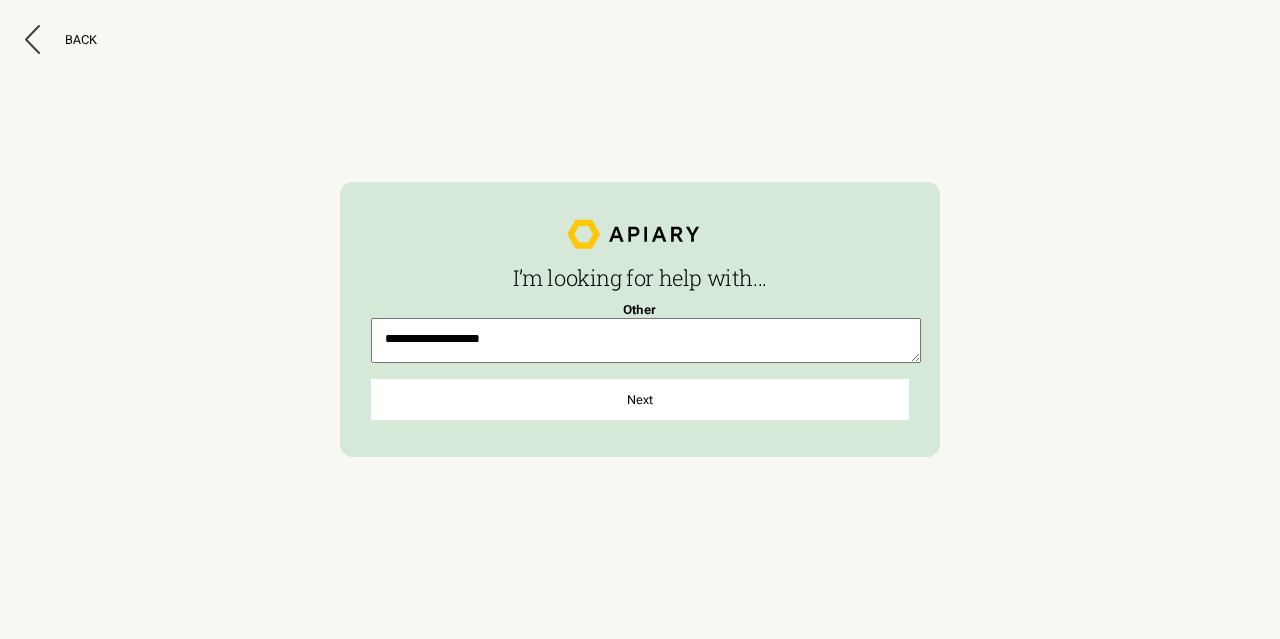 drag, startPoint x: 902, startPoint y: 364, endPoint x: 916, endPoint y: 352, distance: 18.439089 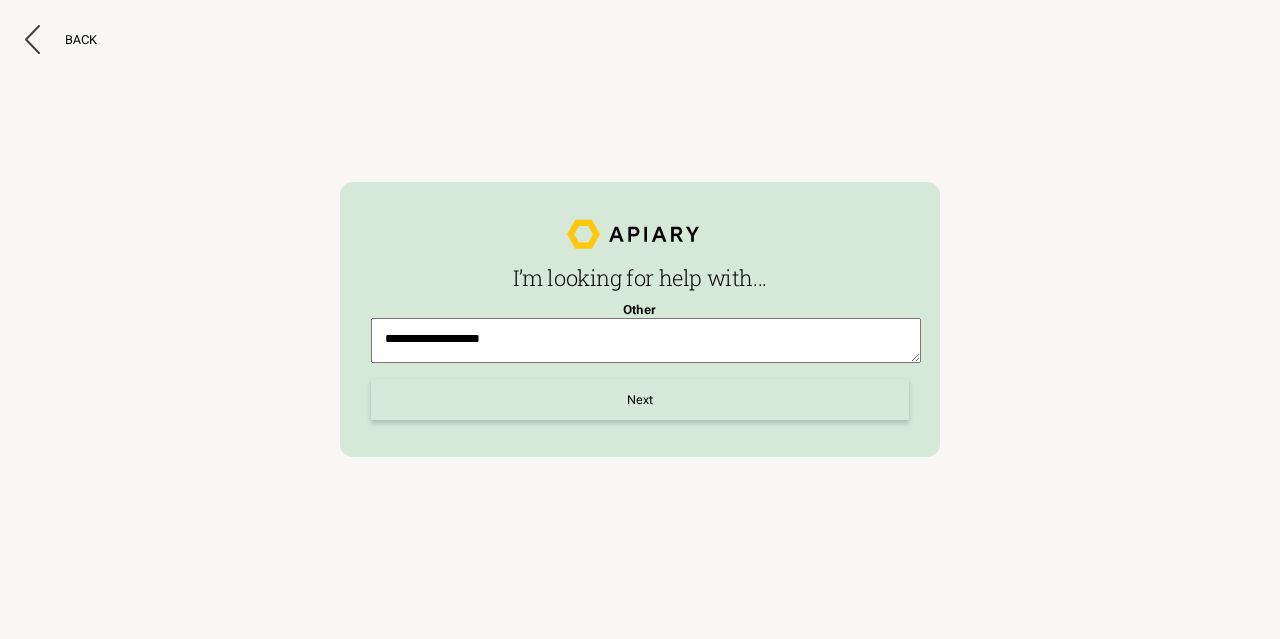 click on "Next" at bounding box center [639, 399] 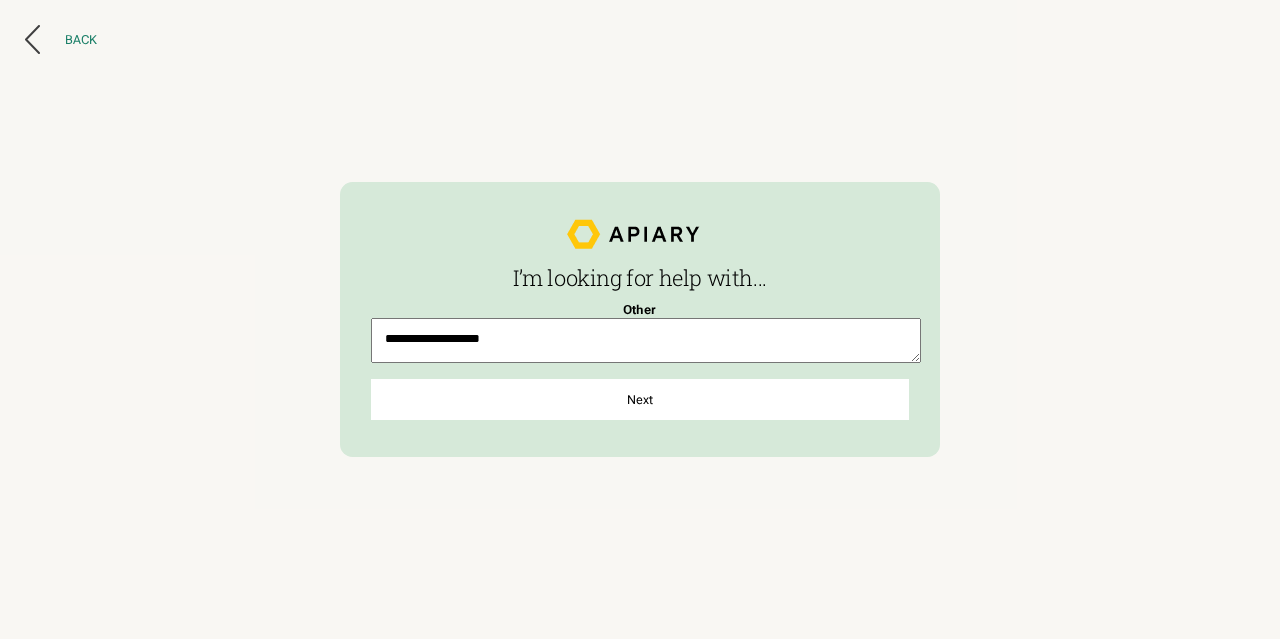 click on "Back" at bounding box center [81, 40] 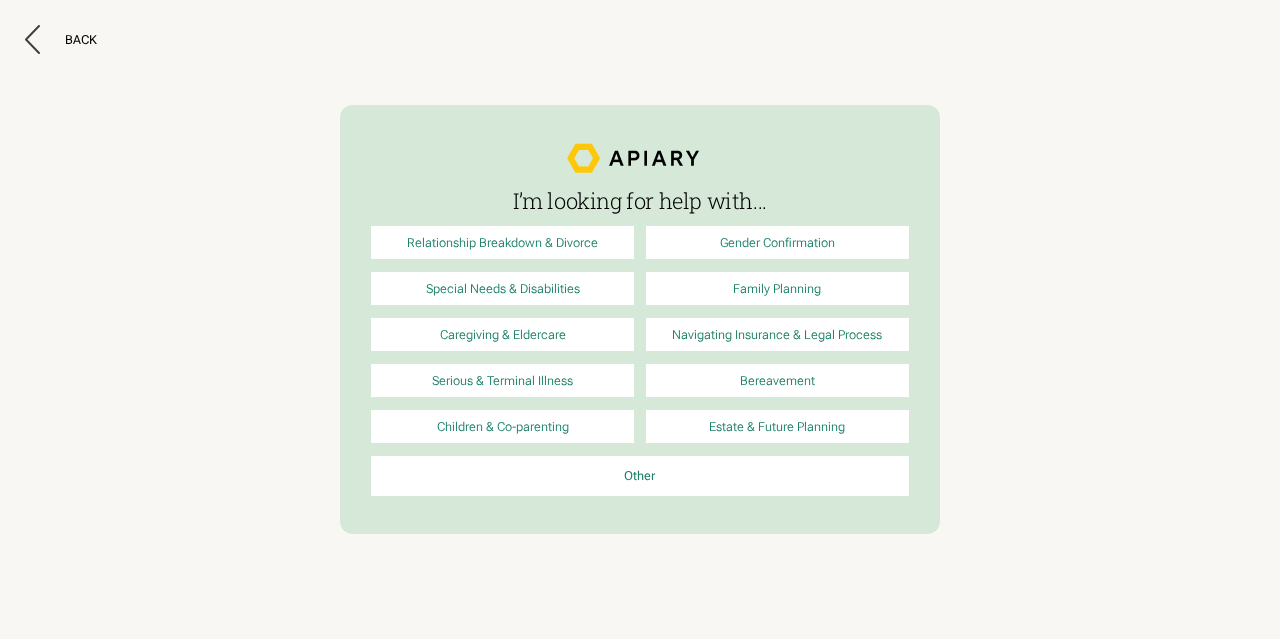 scroll, scrollTop: 0, scrollLeft: 0, axis: both 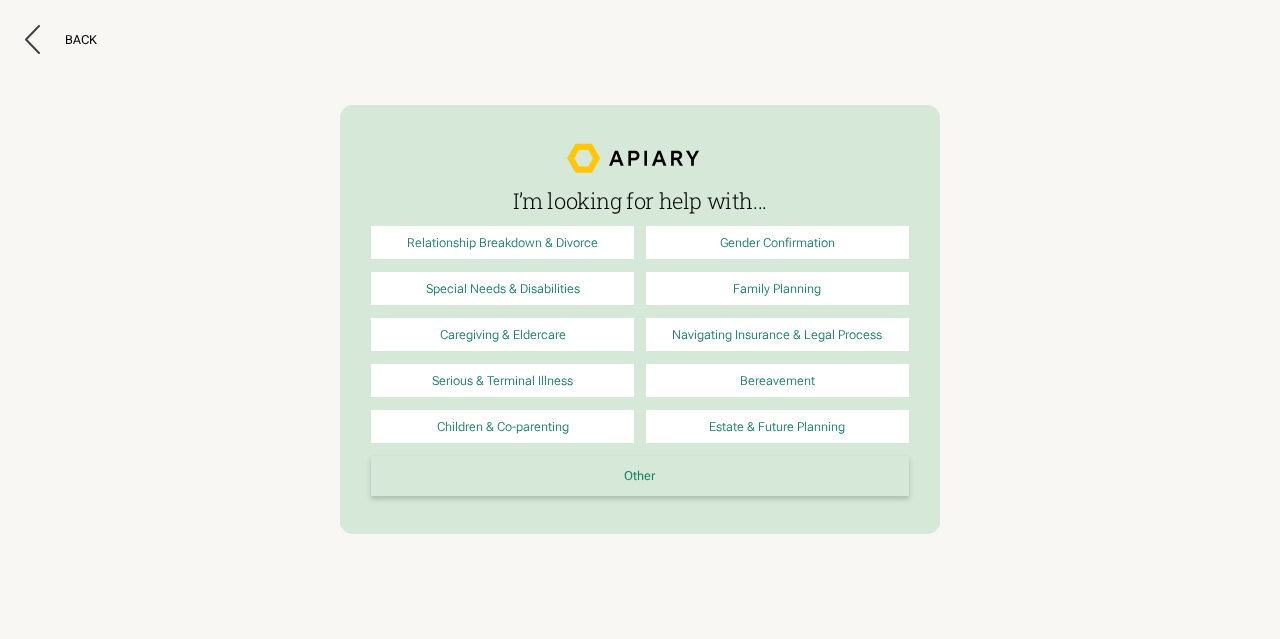 click on "Other" at bounding box center (639, 476) 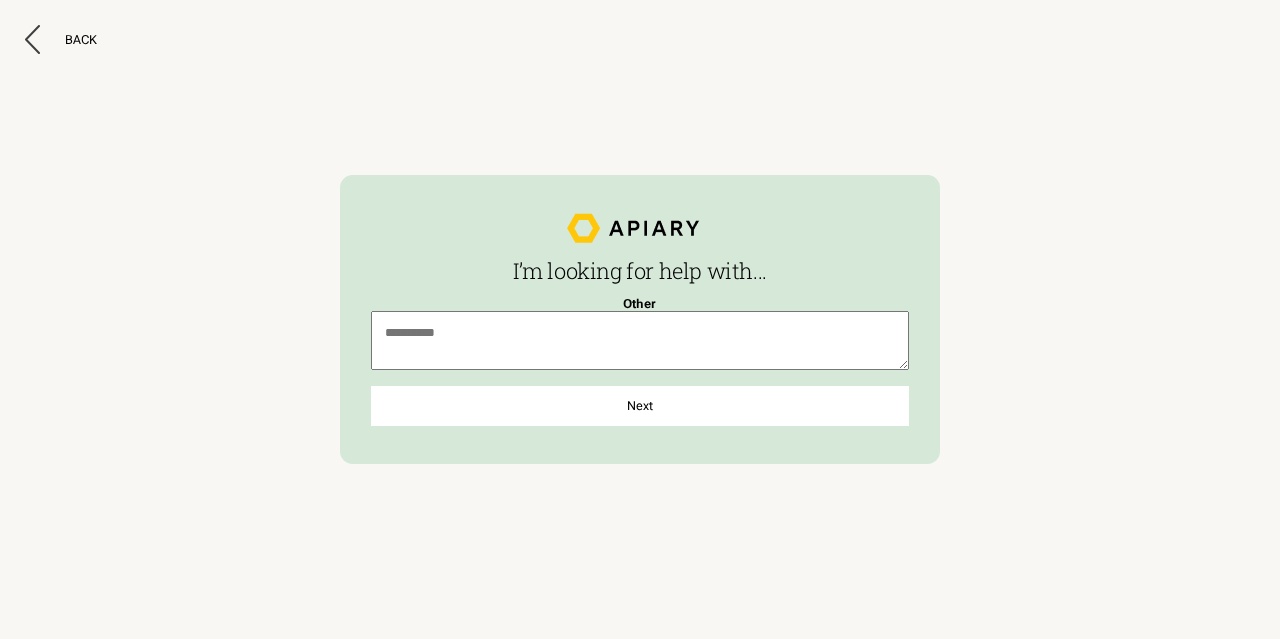 click at bounding box center (639, 340) 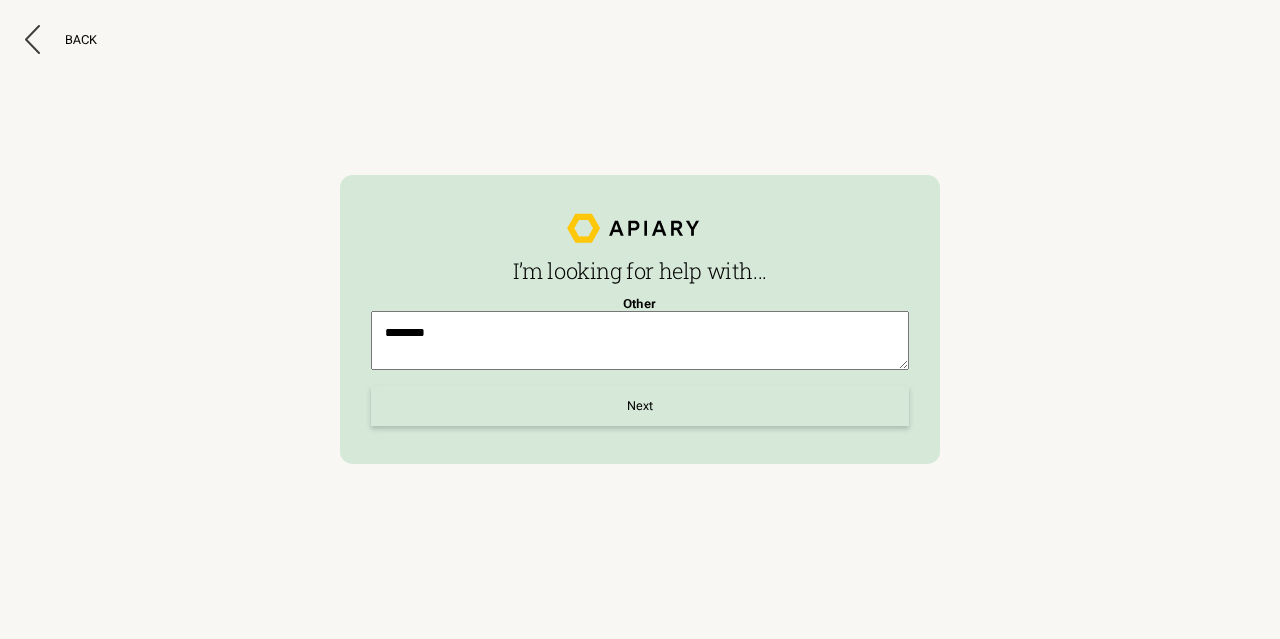 type on "********" 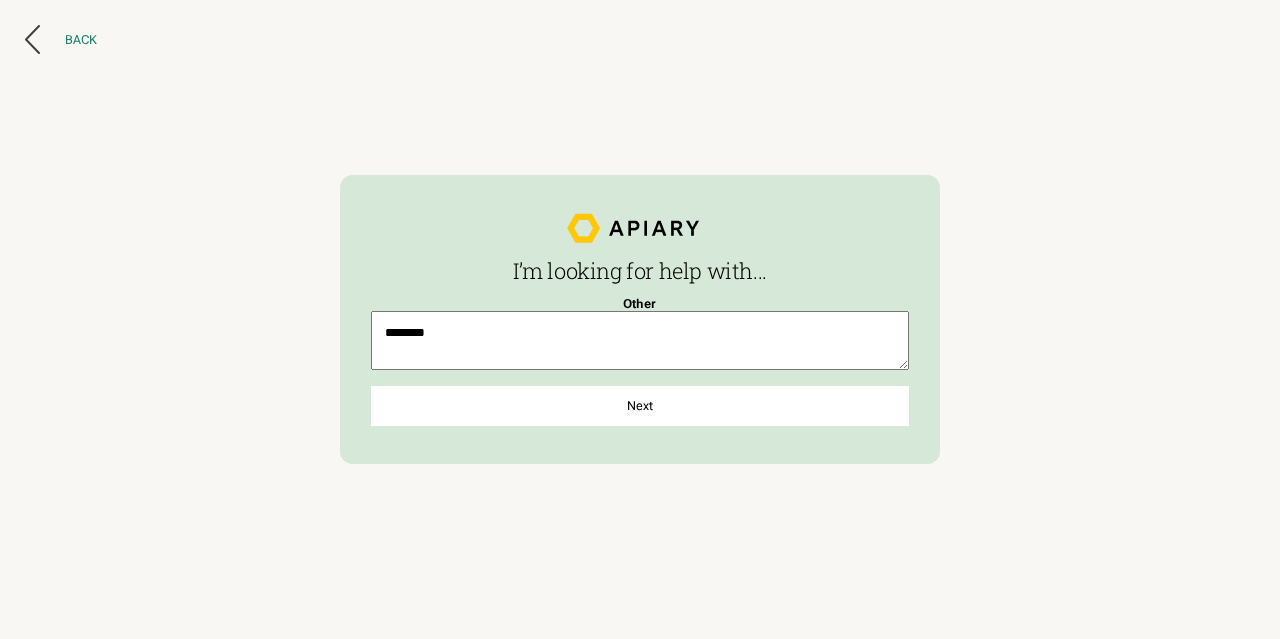 click on "Back" at bounding box center (81, 40) 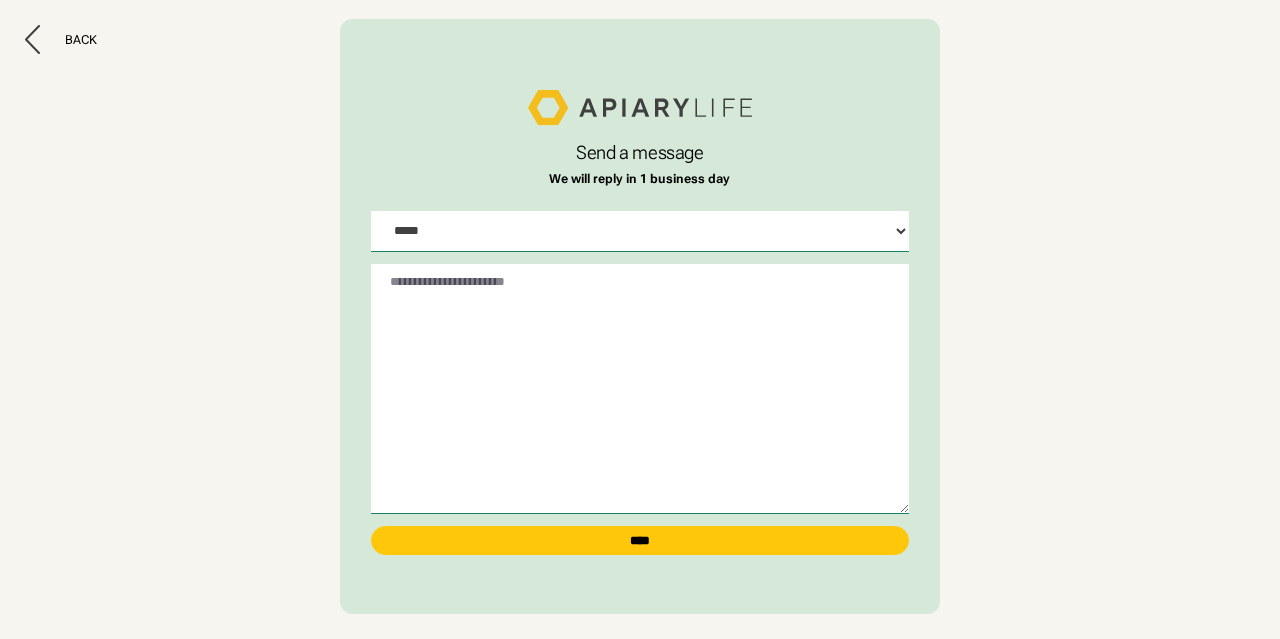 scroll, scrollTop: 0, scrollLeft: 0, axis: both 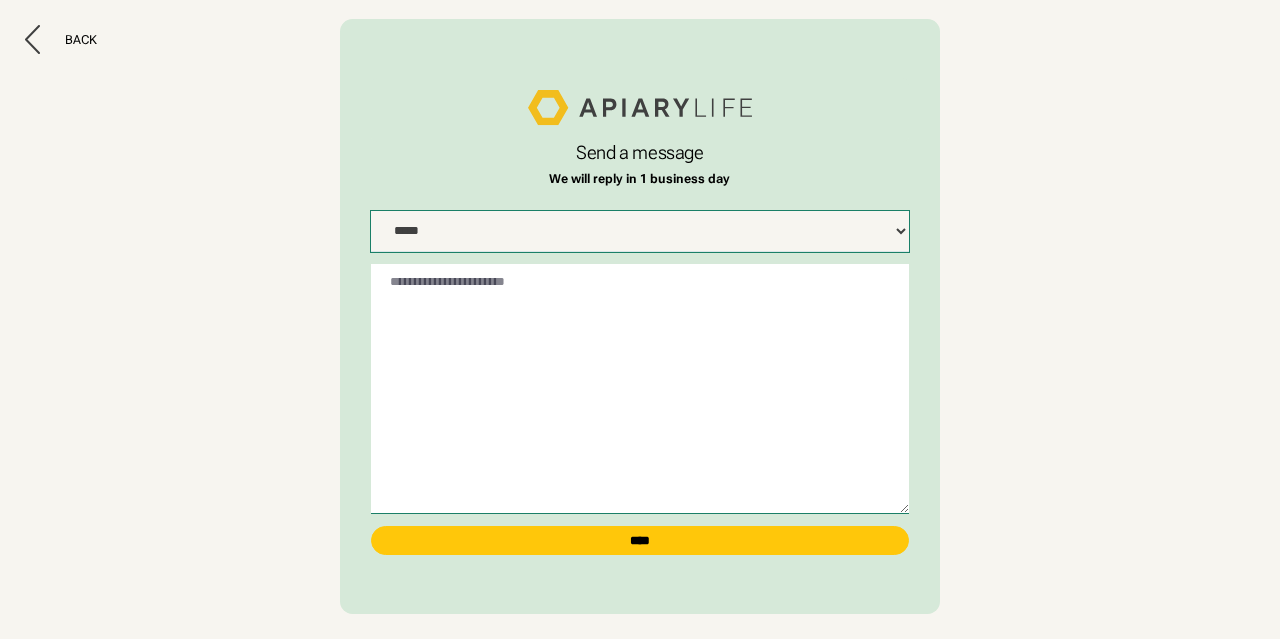 click on "**********" at bounding box center (639, 231) 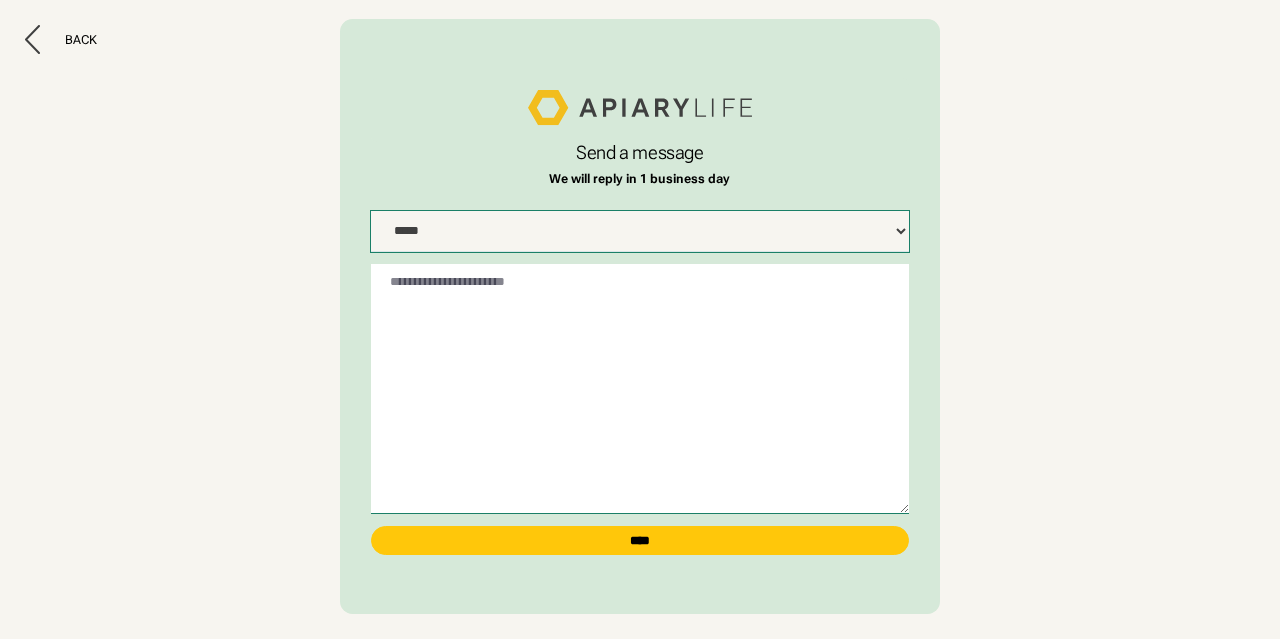 select on "*****" 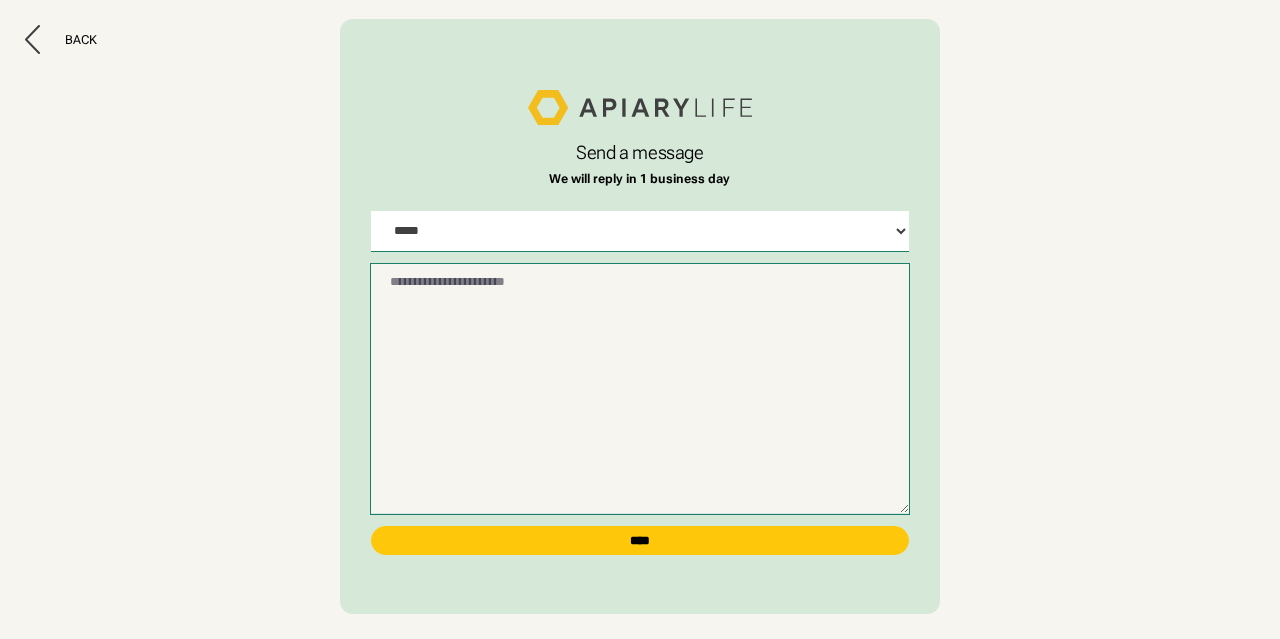 click at bounding box center (639, 389) 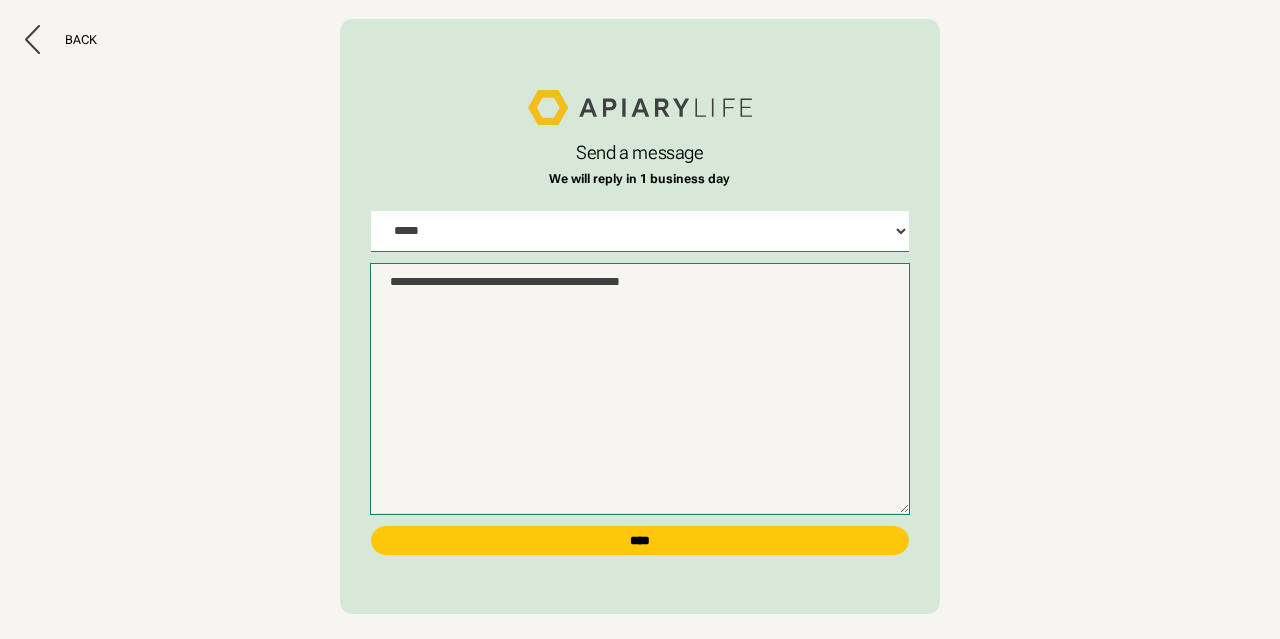 drag, startPoint x: 586, startPoint y: 281, endPoint x: 540, endPoint y: 281, distance: 46 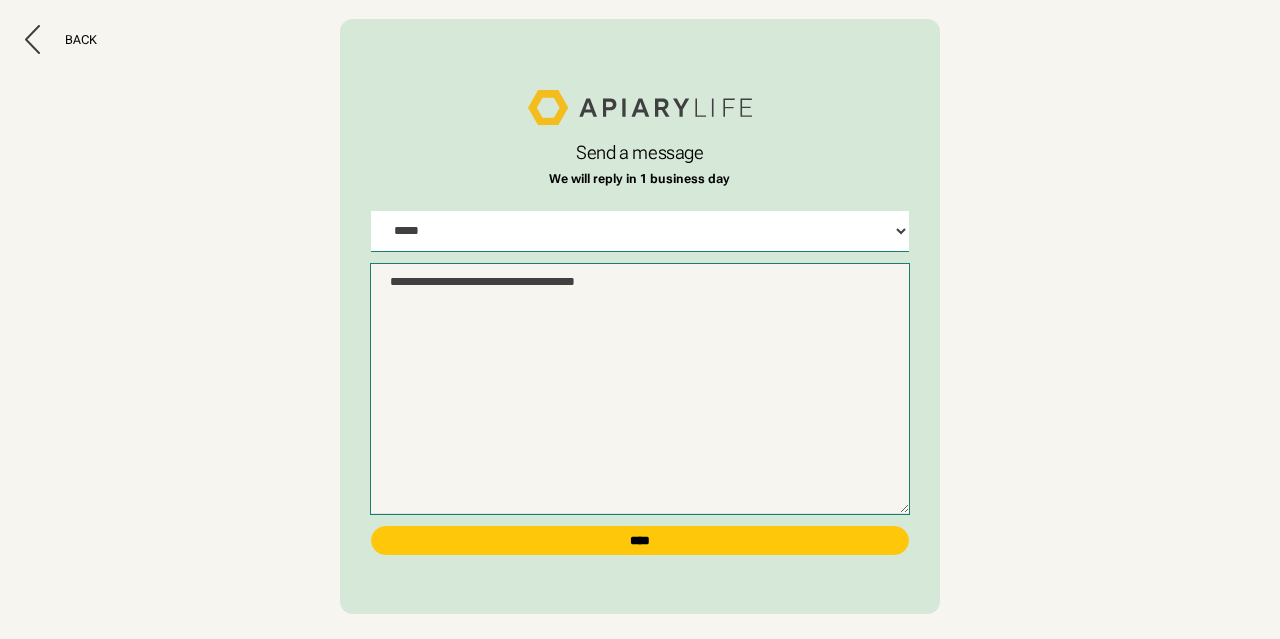 click on "**********" at bounding box center [639, 389] 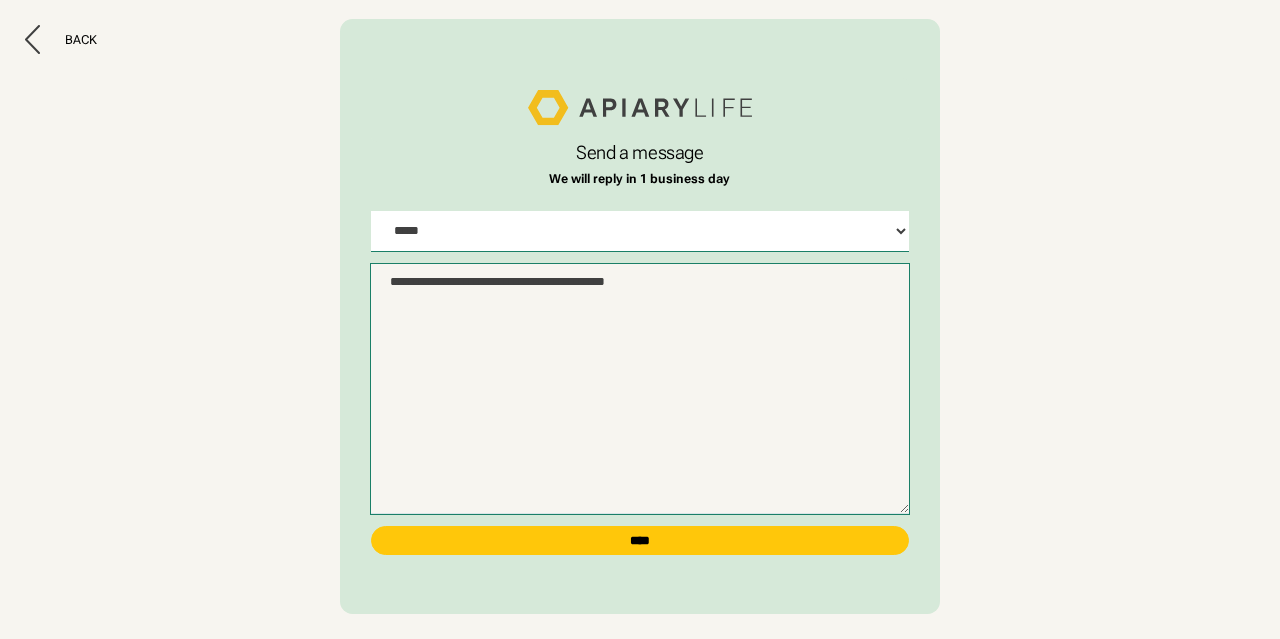 paste on "*********" 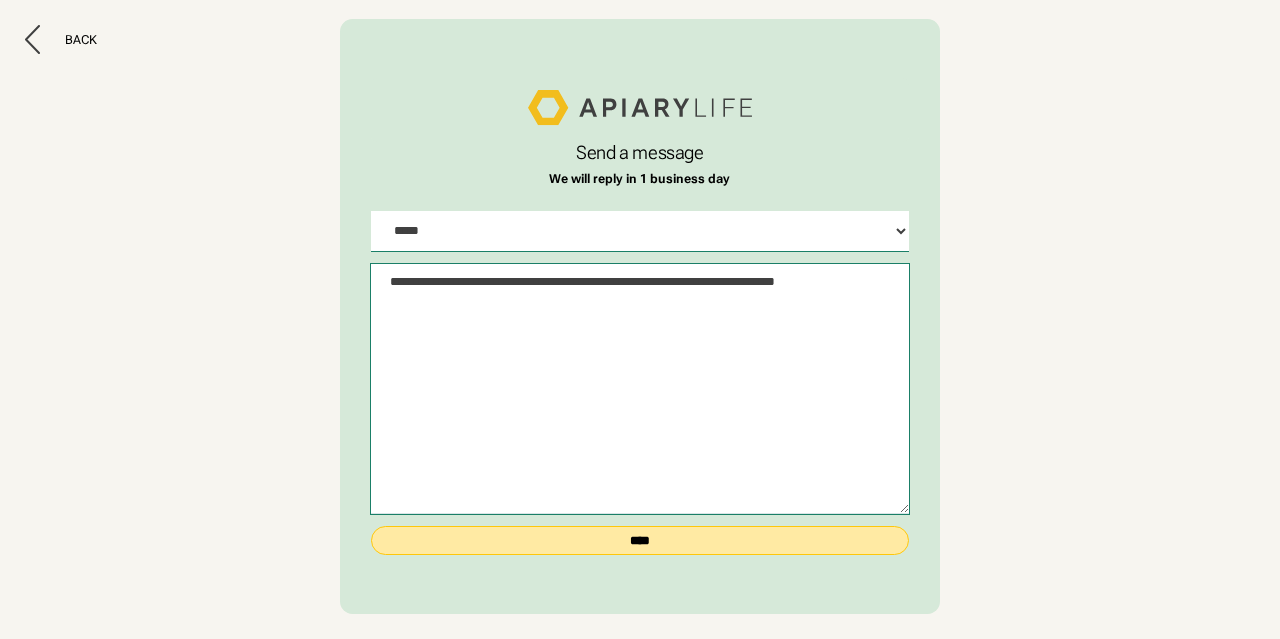 type on "**********" 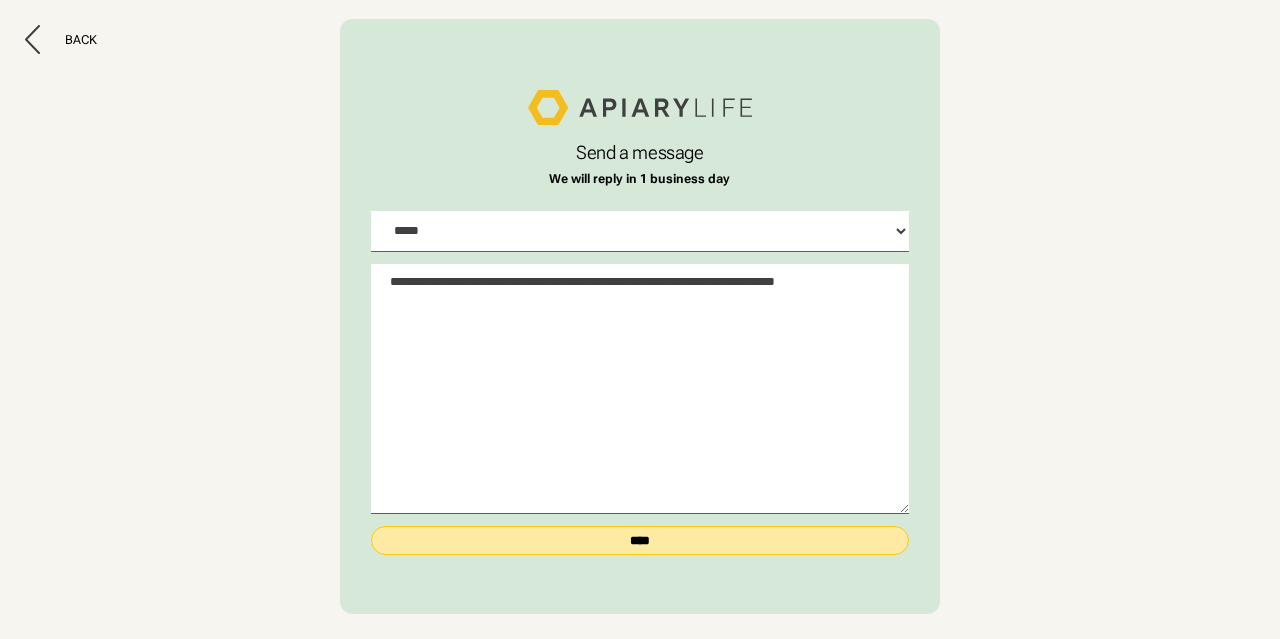 click on "****" at bounding box center (639, 540) 